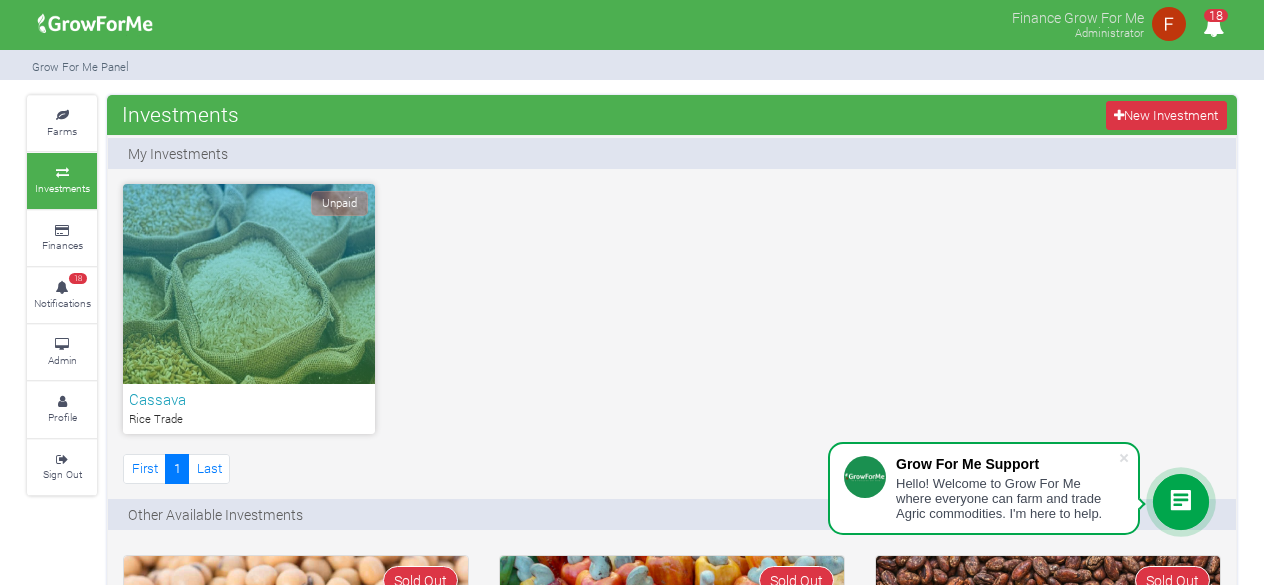 scroll, scrollTop: 0, scrollLeft: 0, axis: both 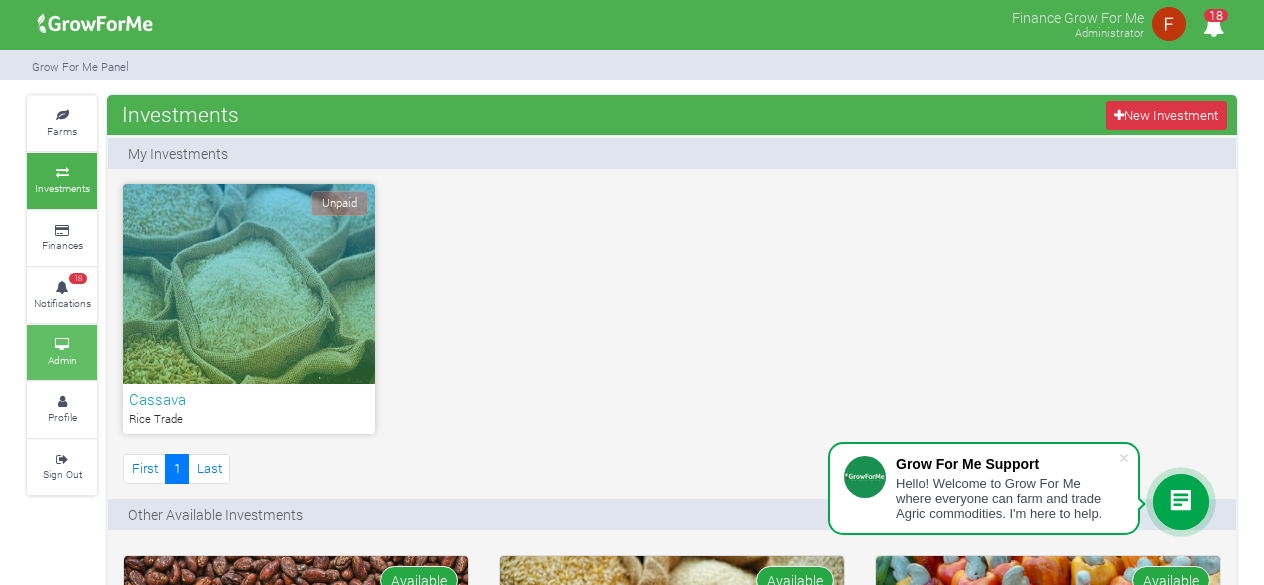 click on "Admin" at bounding box center (62, 352) 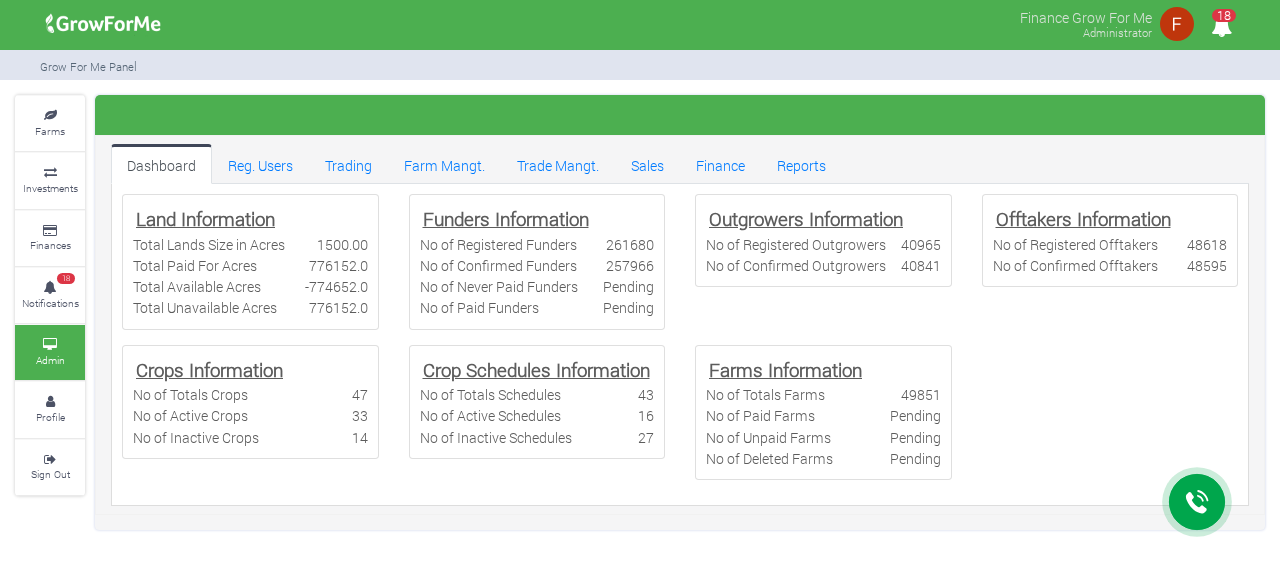 scroll, scrollTop: 0, scrollLeft: 0, axis: both 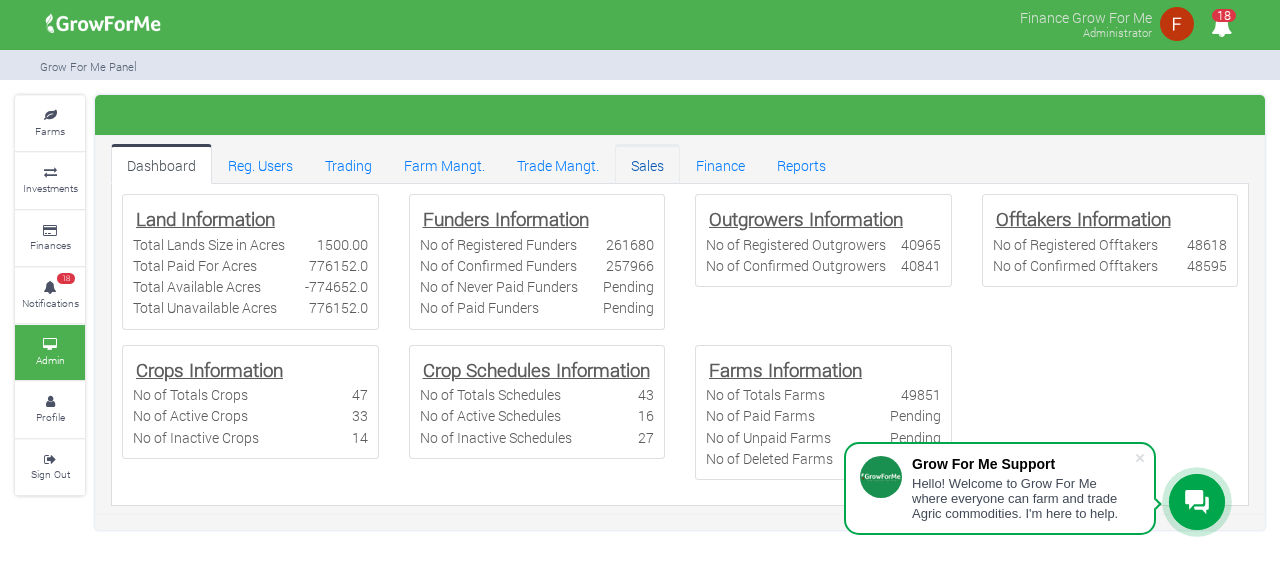 click on "Sales" at bounding box center [647, 164] 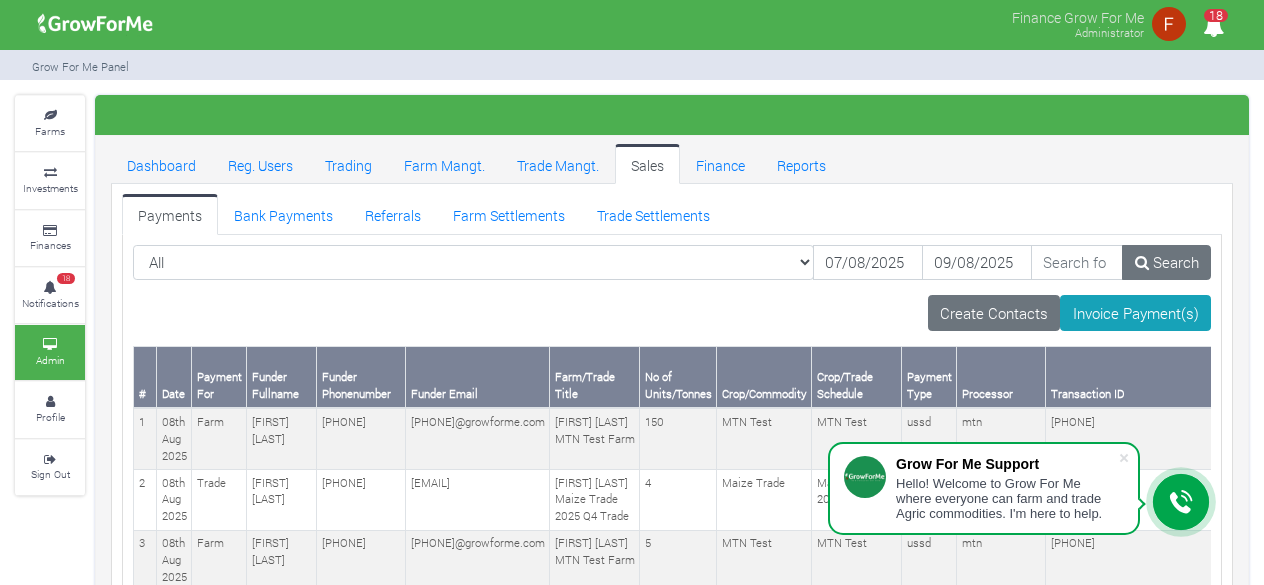 scroll, scrollTop: 0, scrollLeft: 0, axis: both 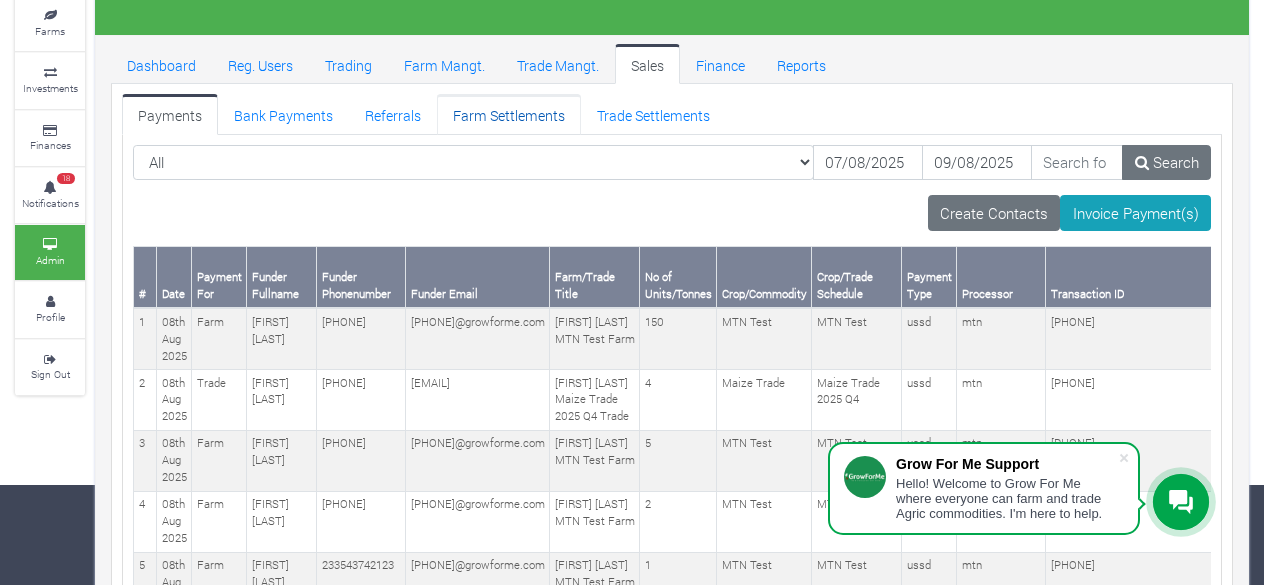 click on "Farm Settlements" at bounding box center [509, 114] 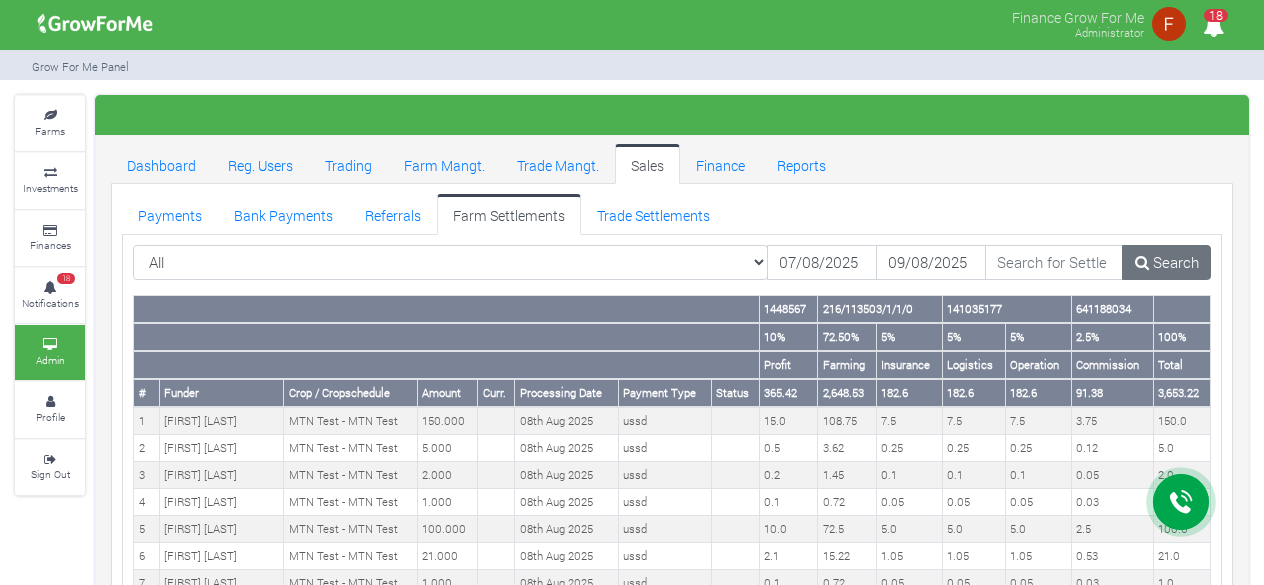 scroll, scrollTop: 0, scrollLeft: 0, axis: both 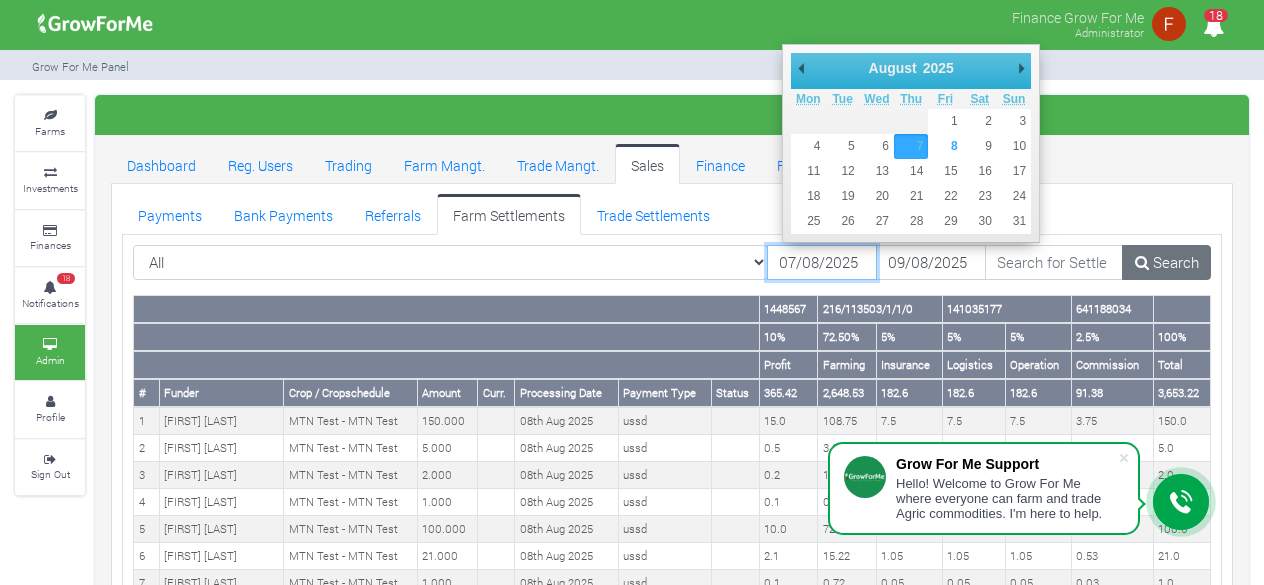 click on "07/08/2025" at bounding box center (822, 263) 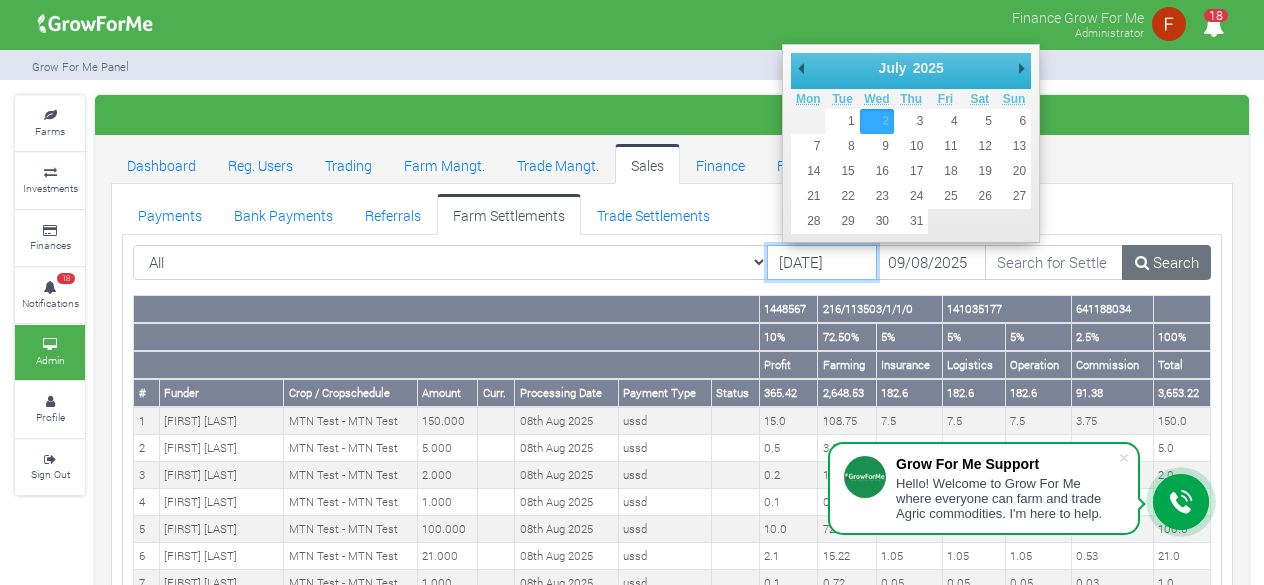 drag, startPoint x: 838, startPoint y: 268, endPoint x: 844, endPoint y: 253, distance: 16.155495 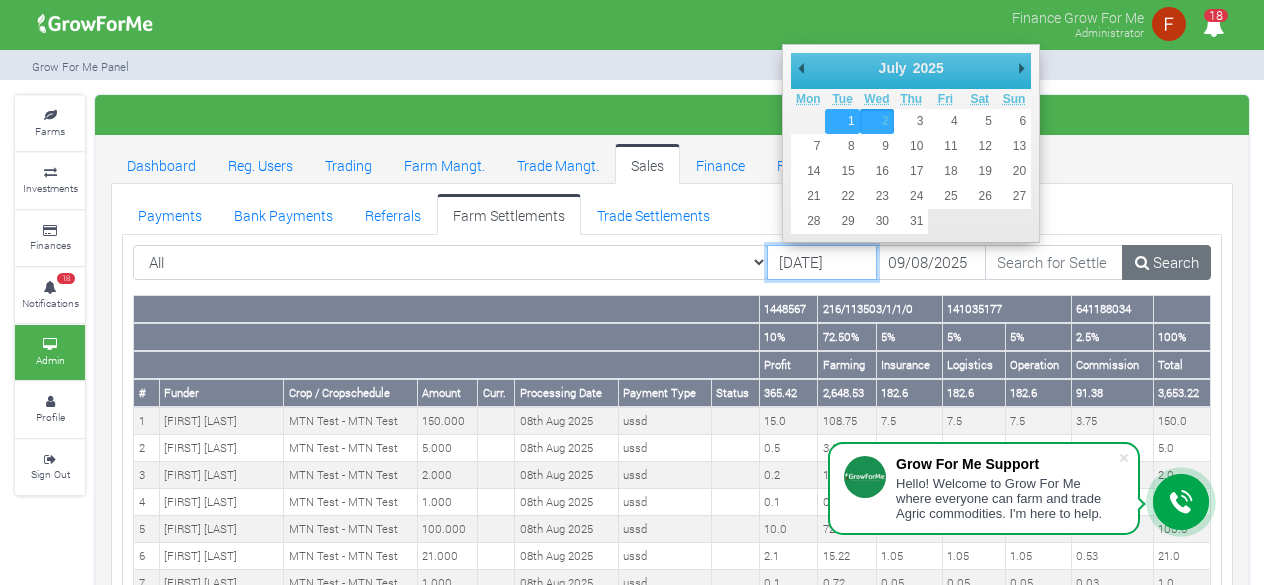 type on "01/07/2025" 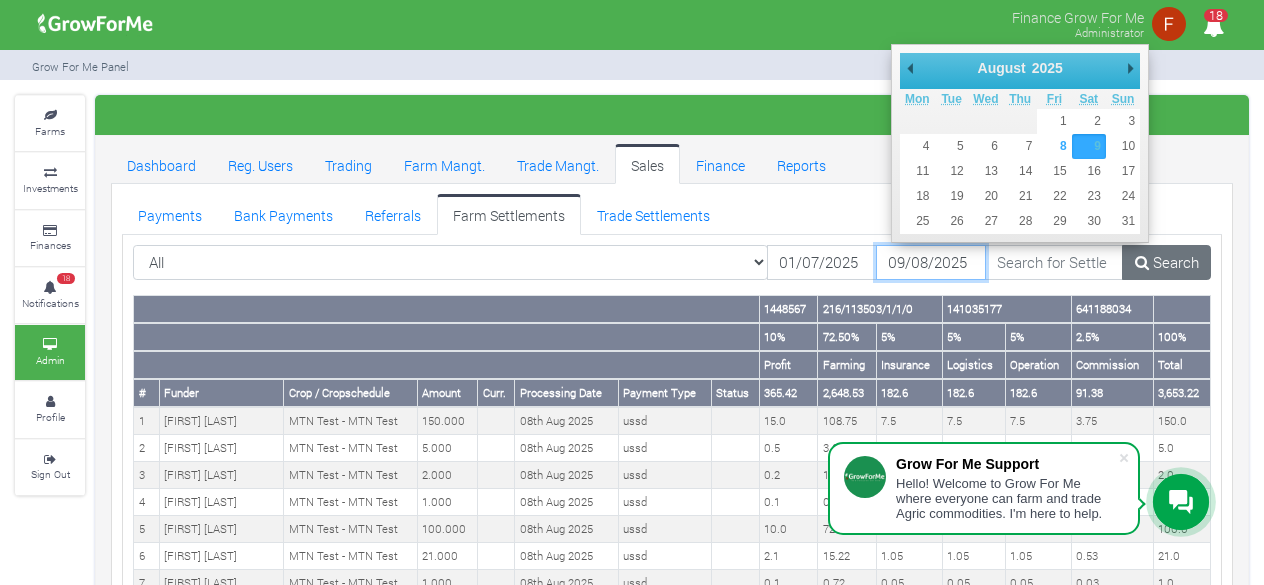 click on "09/08/2025" at bounding box center [931, 263] 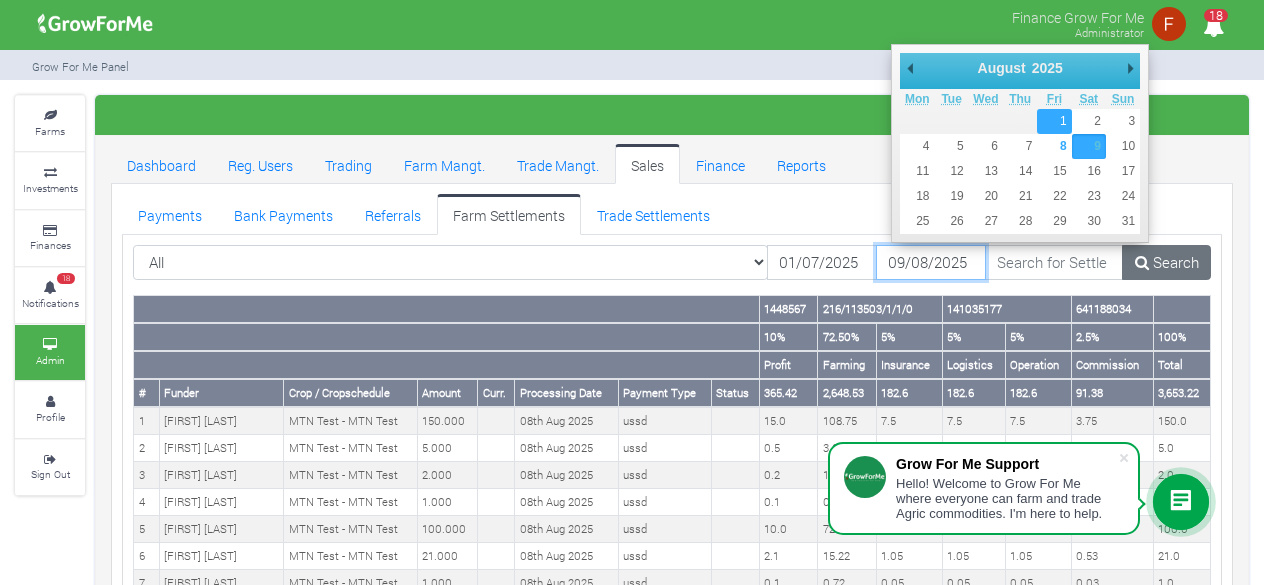 type on "01/08/2025" 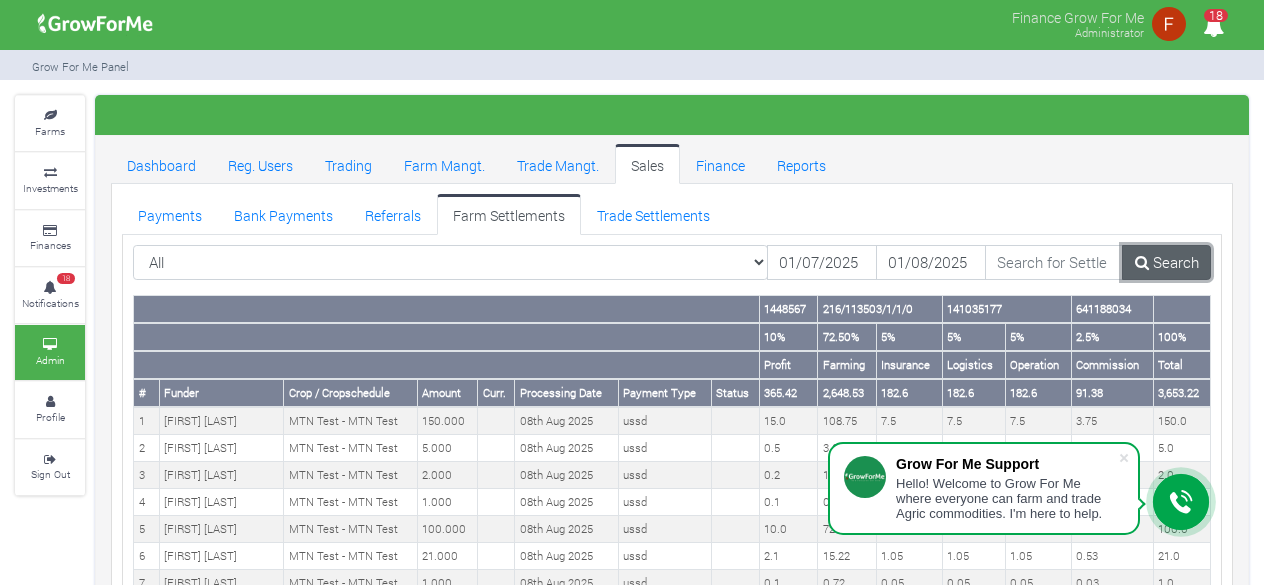 click on "Search" at bounding box center (1166, 263) 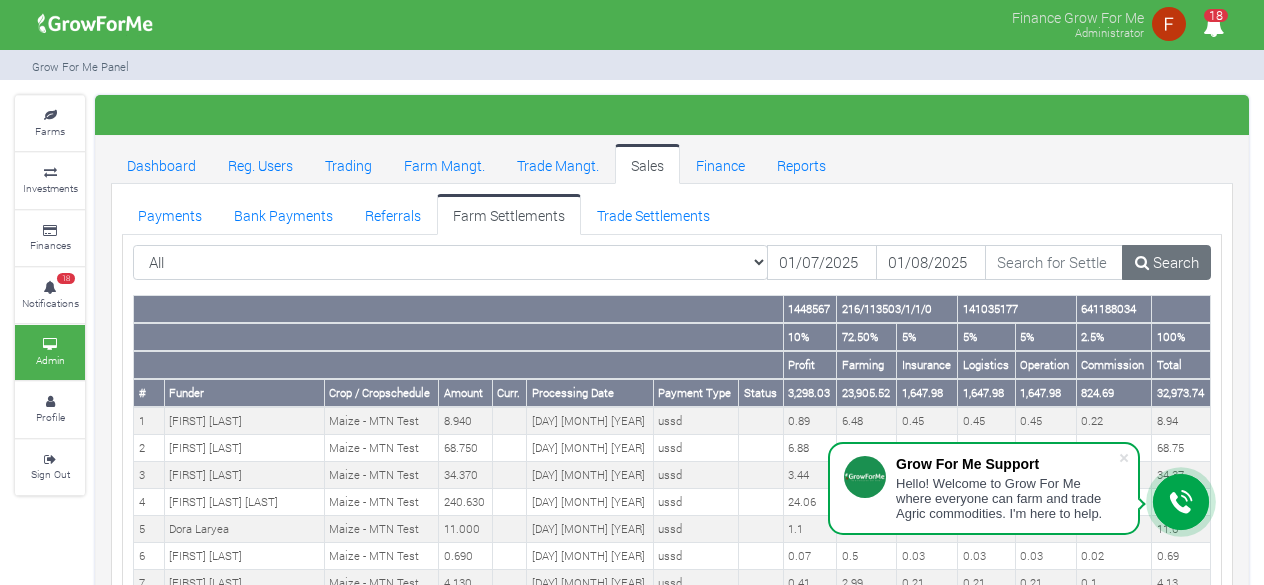 scroll, scrollTop: 0, scrollLeft: 0, axis: both 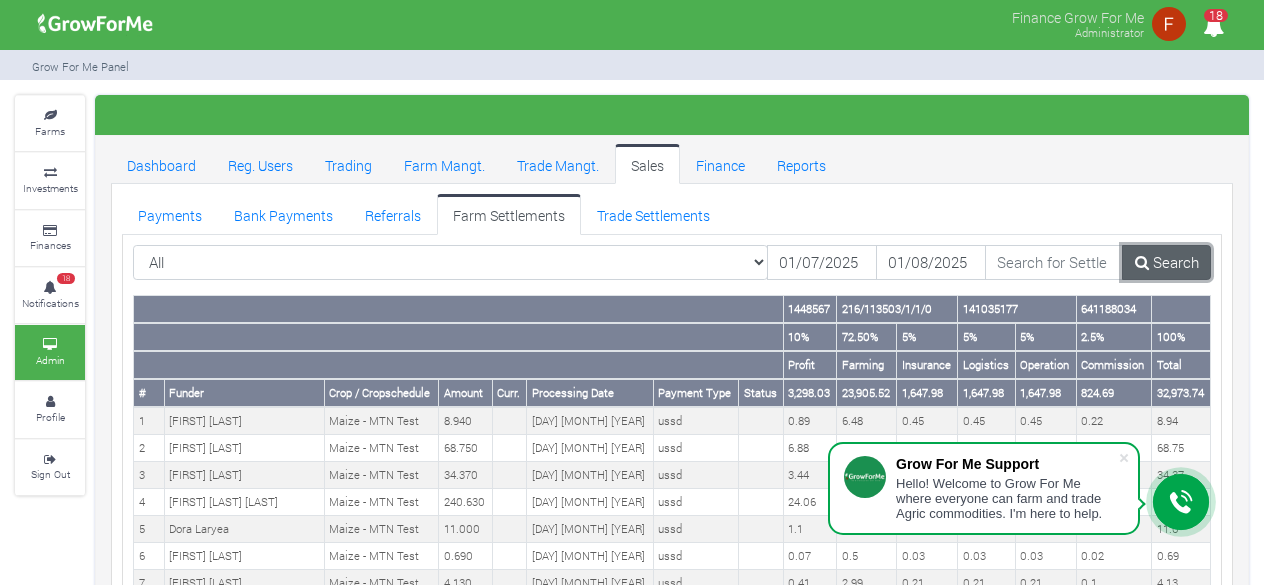 click on "Search" at bounding box center (1166, 263) 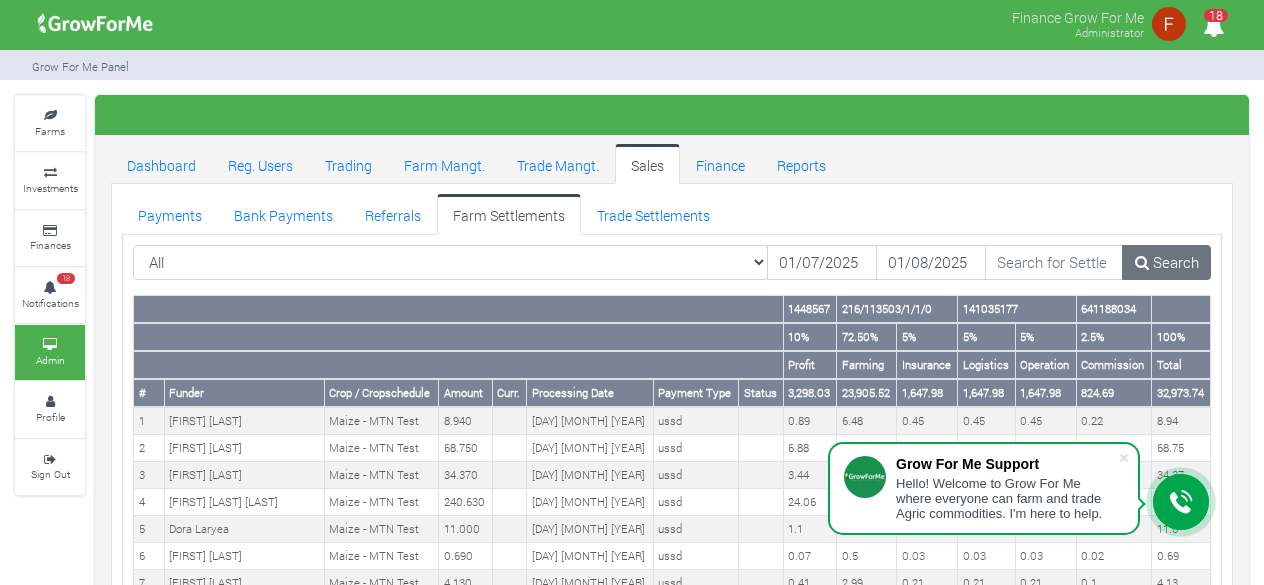 scroll, scrollTop: 0, scrollLeft: 0, axis: both 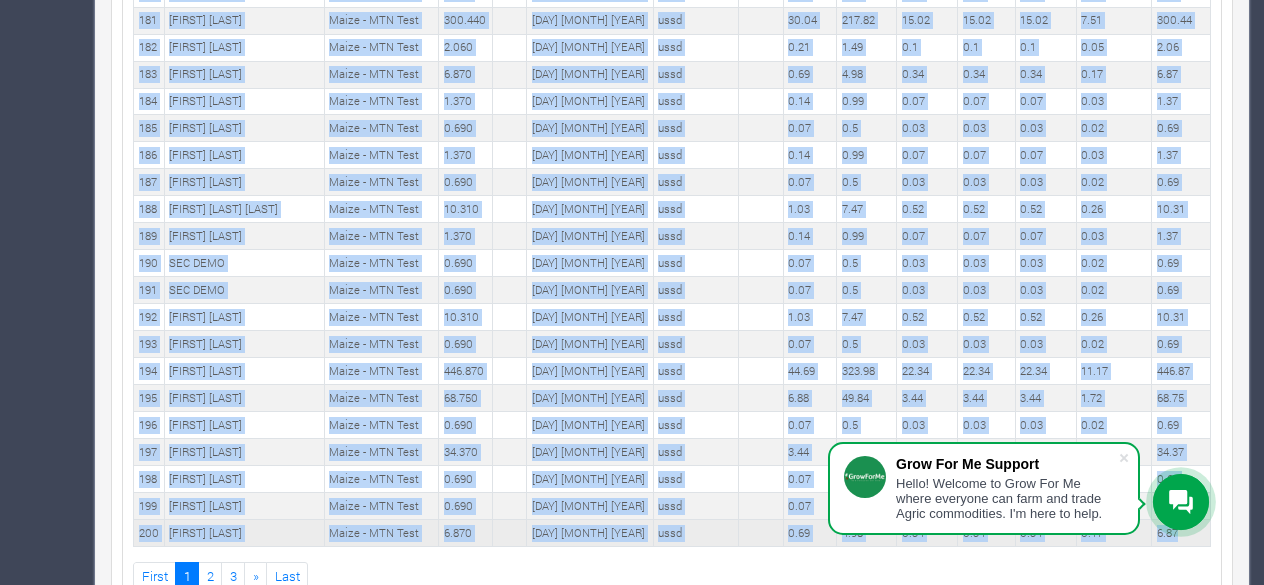 drag, startPoint x: 799, startPoint y: 306, endPoint x: 1184, endPoint y: 462, distance: 415.40463 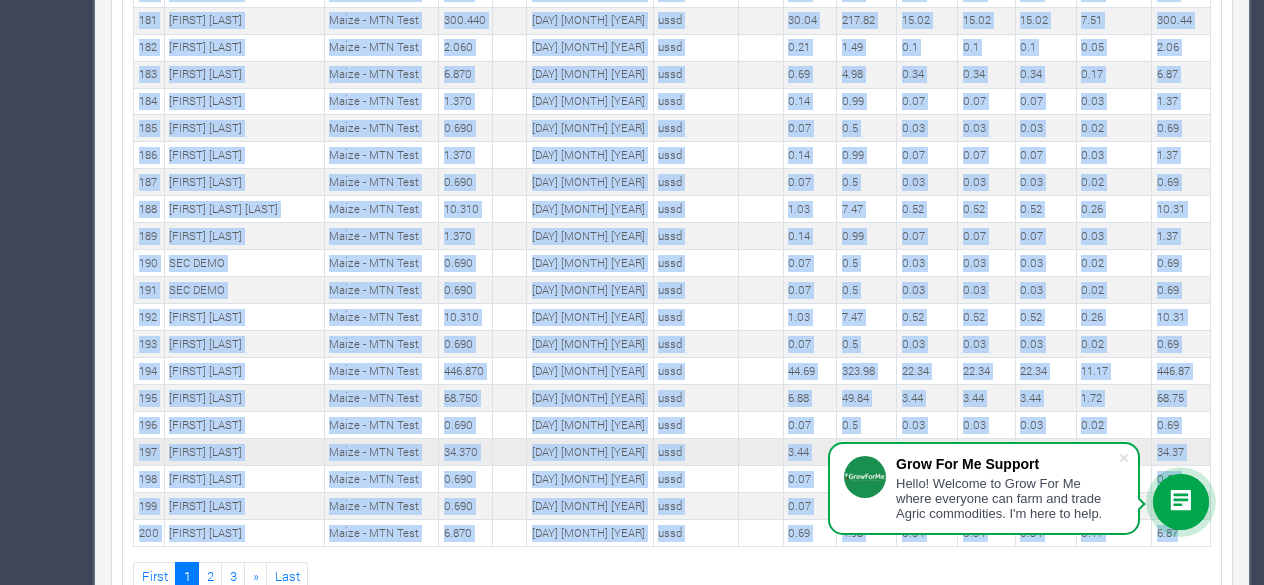 copy on "[NUMBER]
[NUMBER]/[NUMBER]/[NUMBER]/[NUMBER]/[NUMBER]
[NUMBER]
[NUMBER]
[PERCENT]%
[PERCENT].[NUMBER]%
[PERCENT]%
[PERCENT]%
[PERCENT]%
[PERCENT].[NUMBER]%
100%
[WORD]
..." 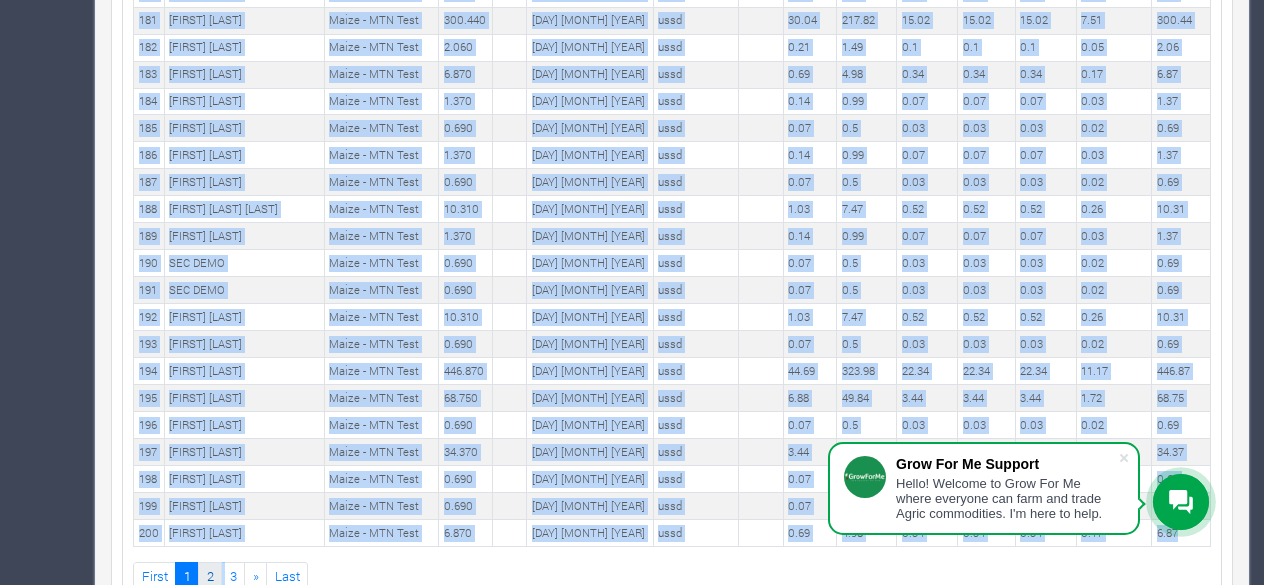 click on "2" at bounding box center [210, 576] 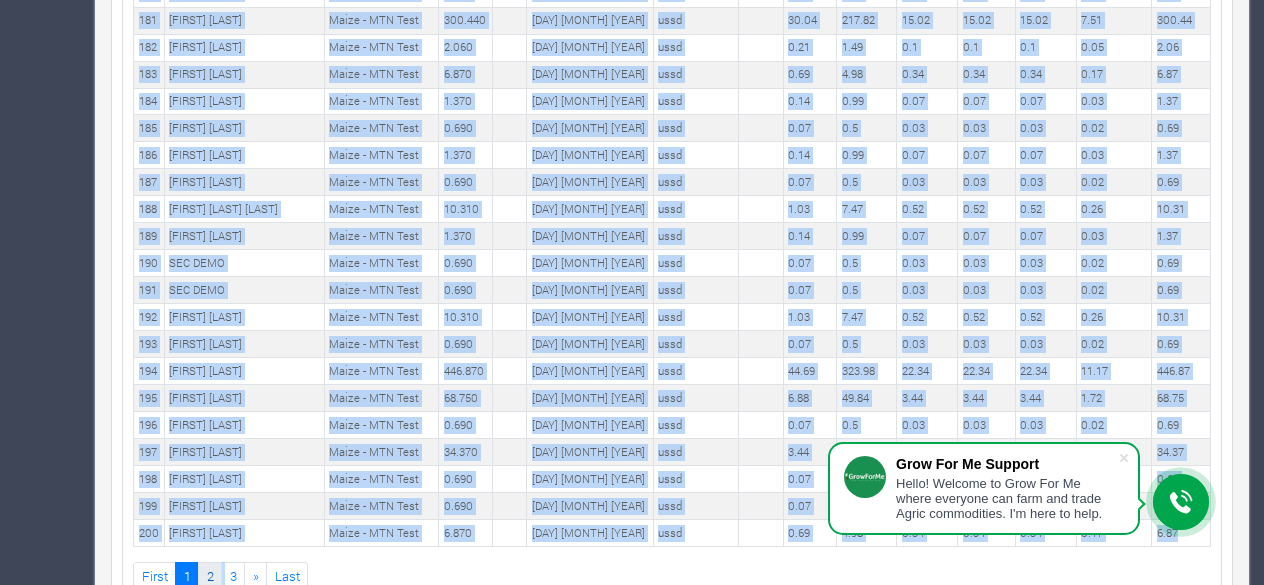 click on "2" at bounding box center (210, 576) 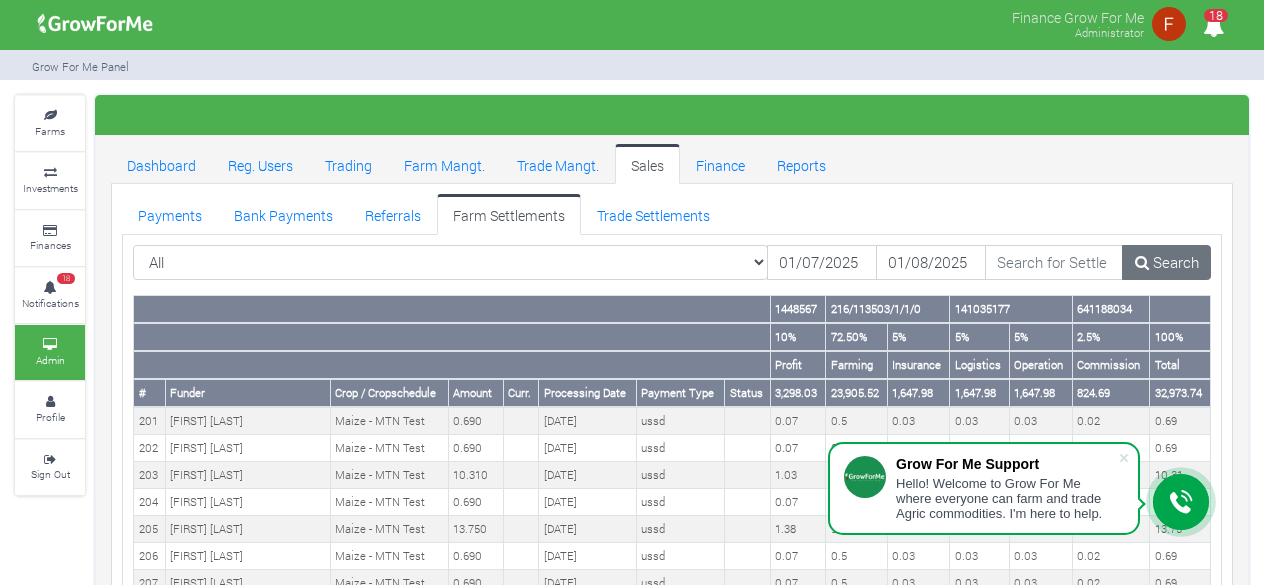 scroll, scrollTop: 0, scrollLeft: 0, axis: both 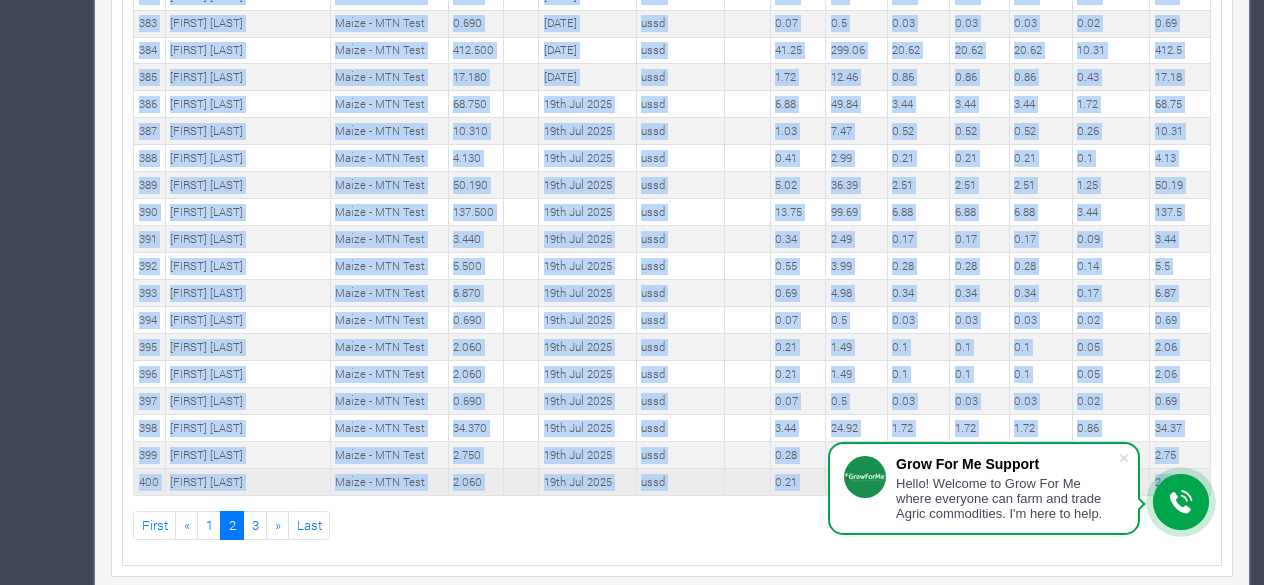 drag, startPoint x: 138, startPoint y: 231, endPoint x: 1192, endPoint y: 458, distance: 1078.1675 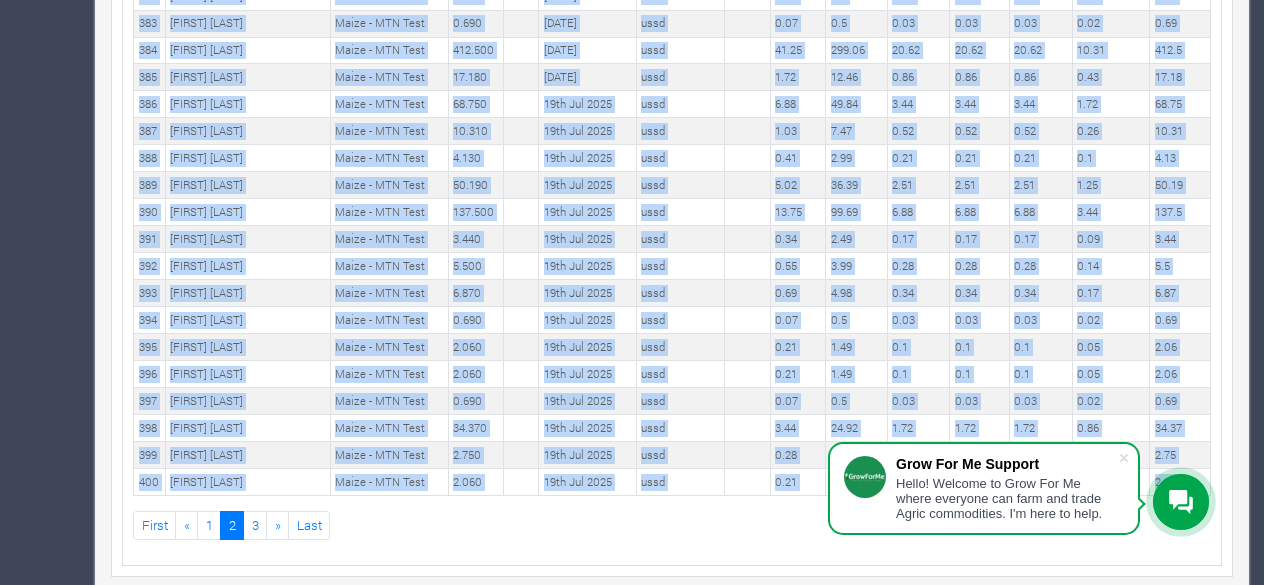 copy on "201
GIFTY ASUMAA
Maize
- MTN Test
0.690
25th Jul 2025
ussd
0.07
0.5
0.03
0.03
..." 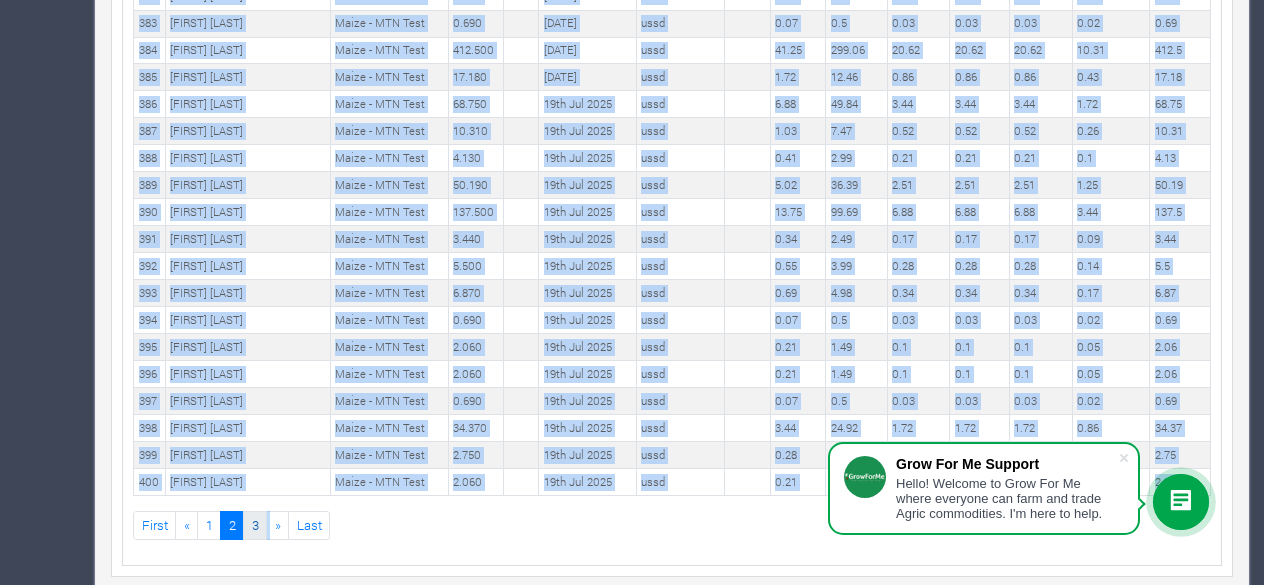 click on "3" at bounding box center [255, 525] 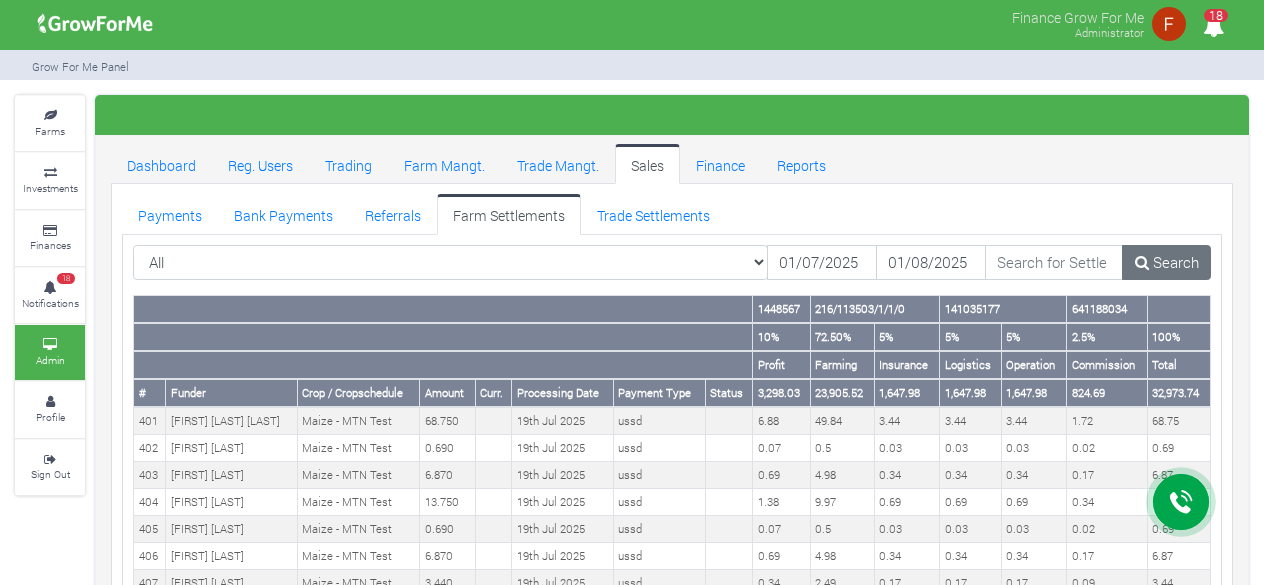 scroll, scrollTop: 0, scrollLeft: 0, axis: both 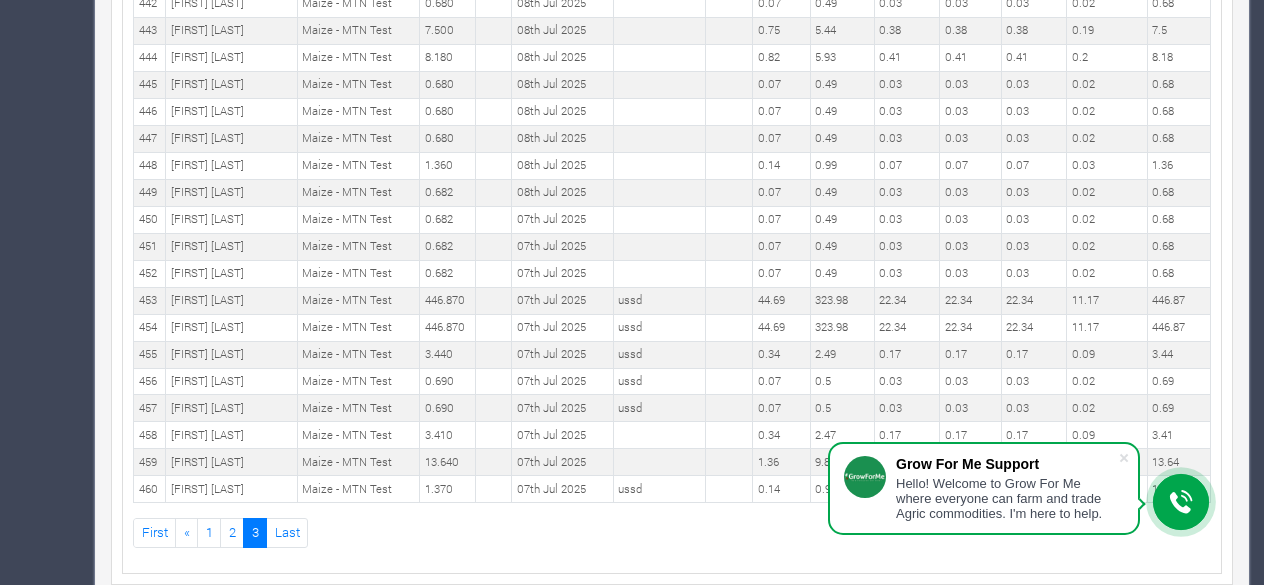 drag, startPoint x: 138, startPoint y: 215, endPoint x: 1186, endPoint y: 462, distance: 1076.714 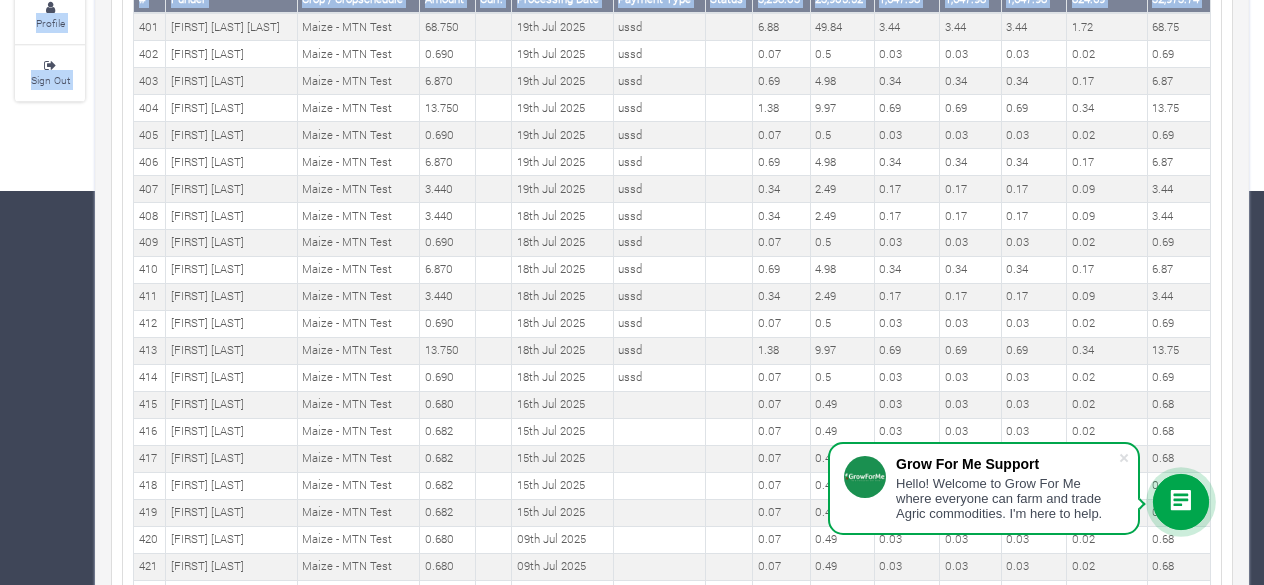 scroll, scrollTop: 78, scrollLeft: 0, axis: vertical 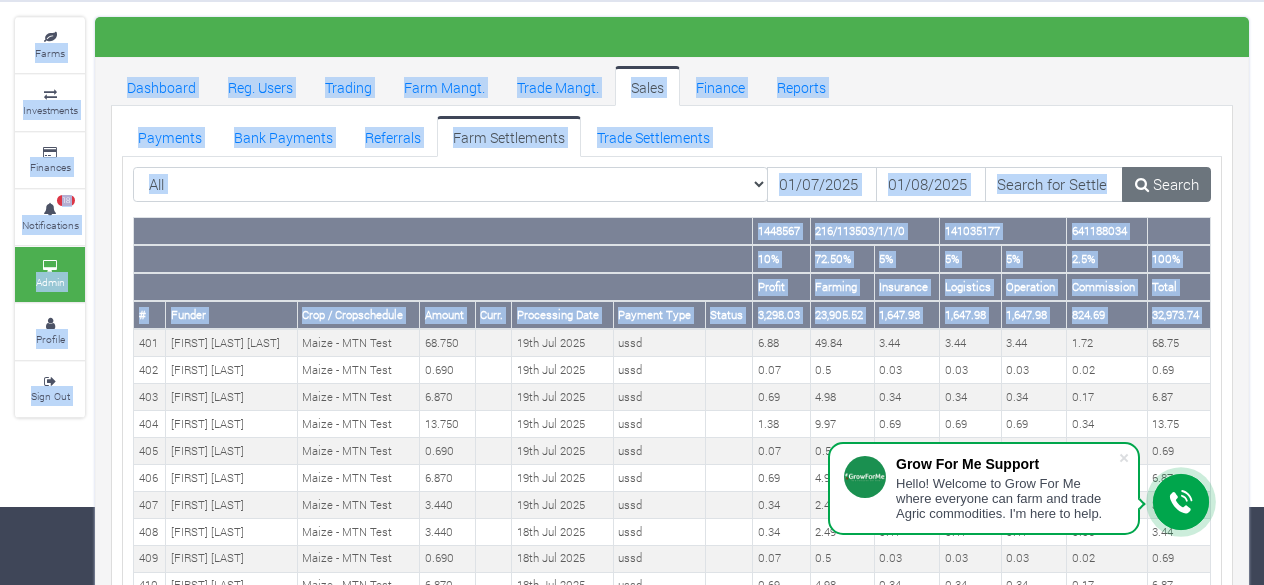 click on "Payments
Bank Payments
Referrals
Farm Settlements
Trade Settlements" at bounding box center (672, 136) 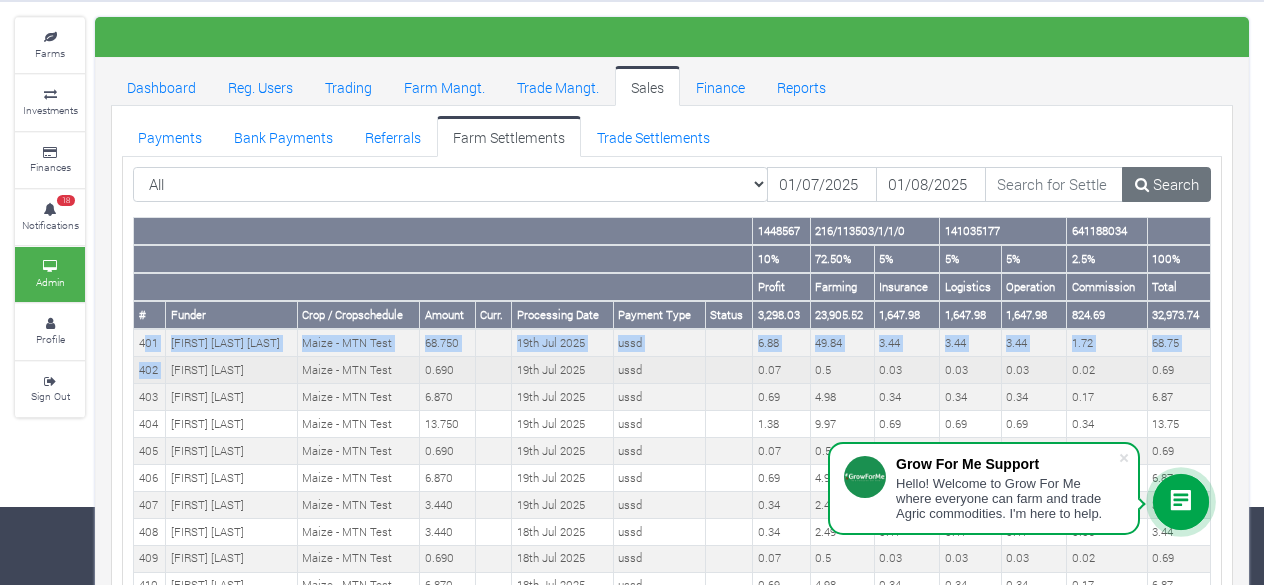 drag, startPoint x: 141, startPoint y: 341, endPoint x: 166, endPoint y: 377, distance: 43.829212 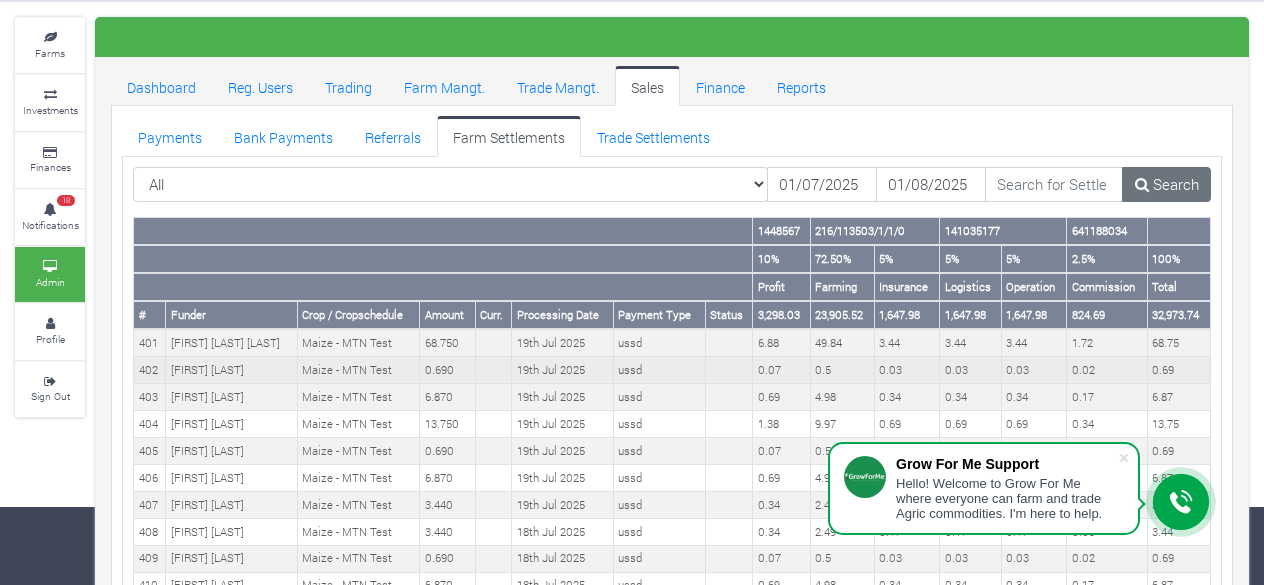 click on "[FIRST] [LAST]" at bounding box center (232, 370) 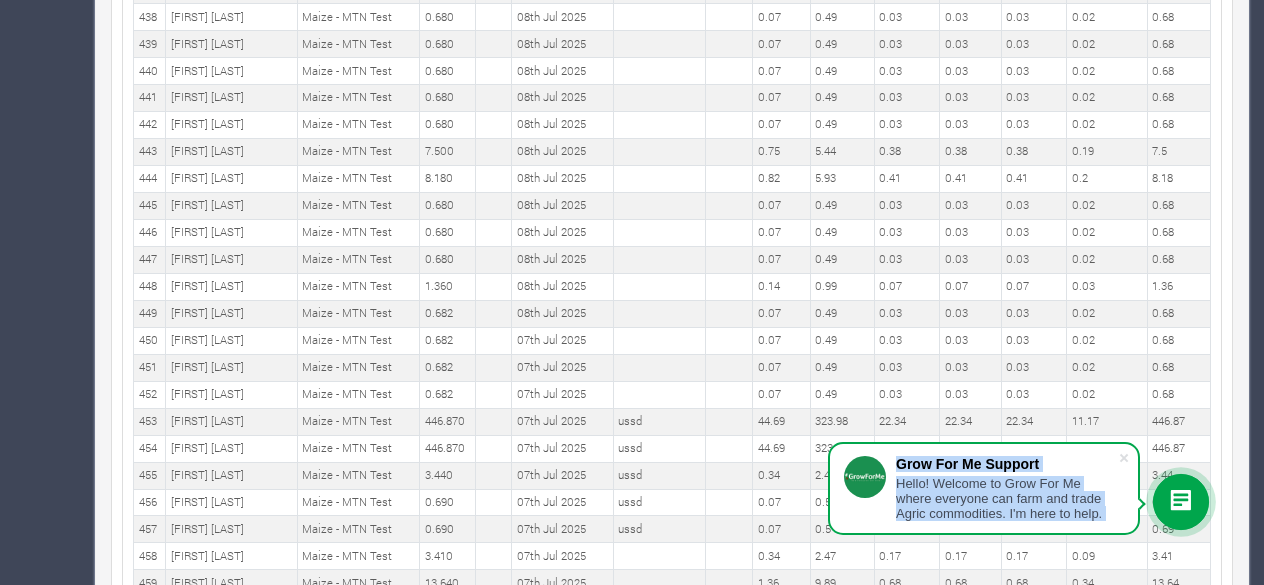 scroll, scrollTop: 1523, scrollLeft: 0, axis: vertical 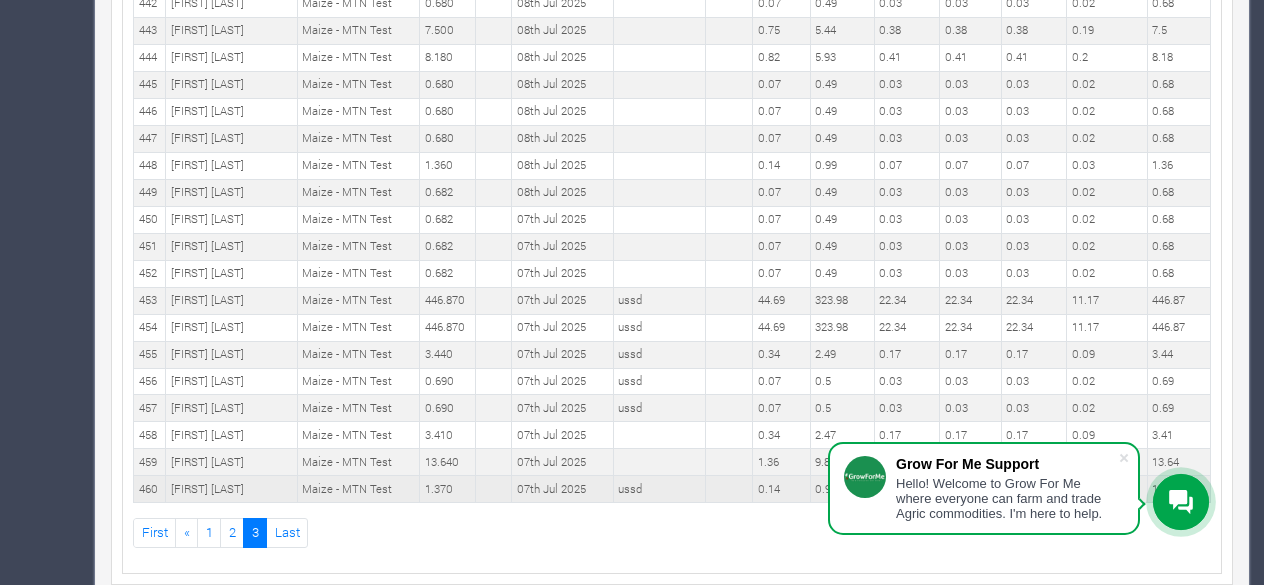 drag, startPoint x: 138, startPoint y: 336, endPoint x: 1179, endPoint y: 464, distance: 1048.8398 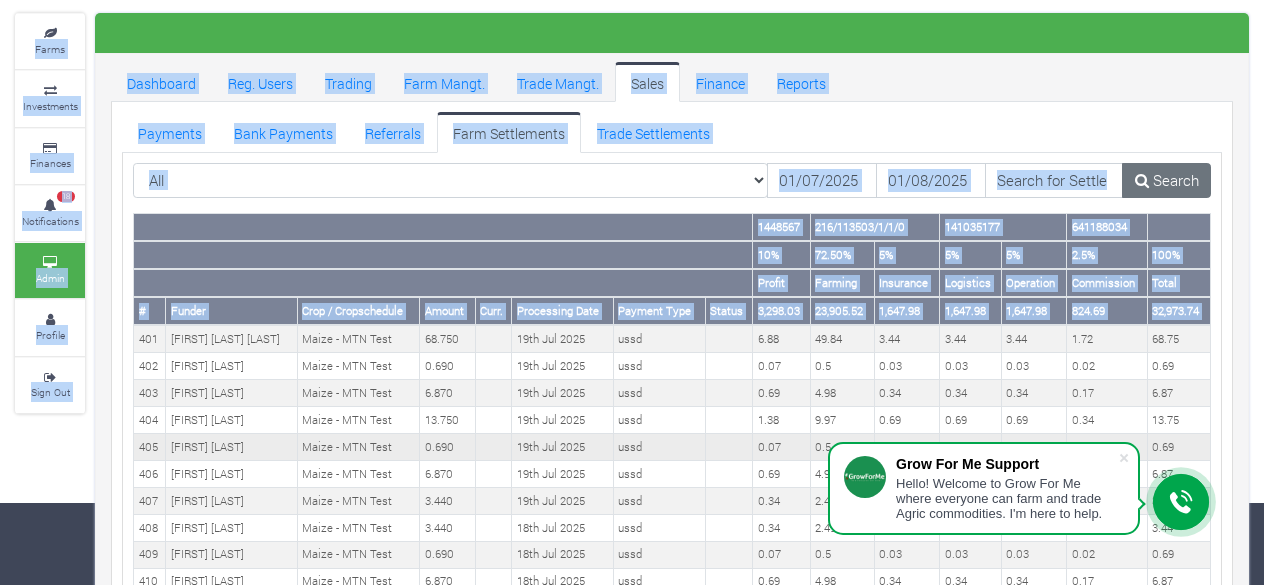 scroll, scrollTop: 100, scrollLeft: 0, axis: vertical 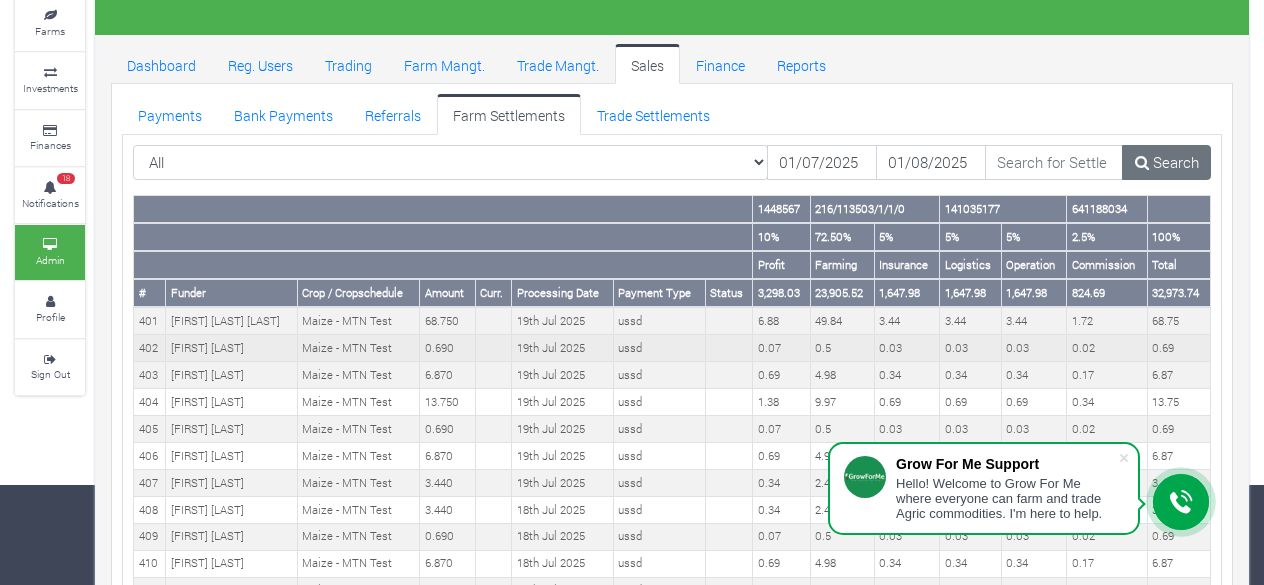 click on "0.690" at bounding box center (447, 348) 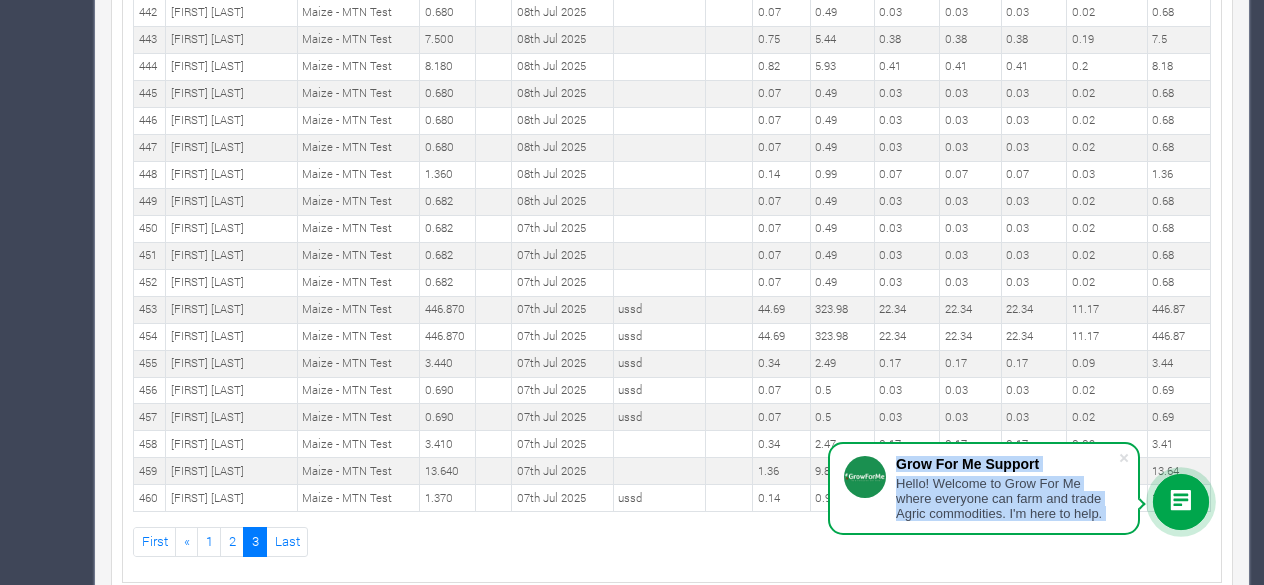 scroll, scrollTop: 1523, scrollLeft: 0, axis: vertical 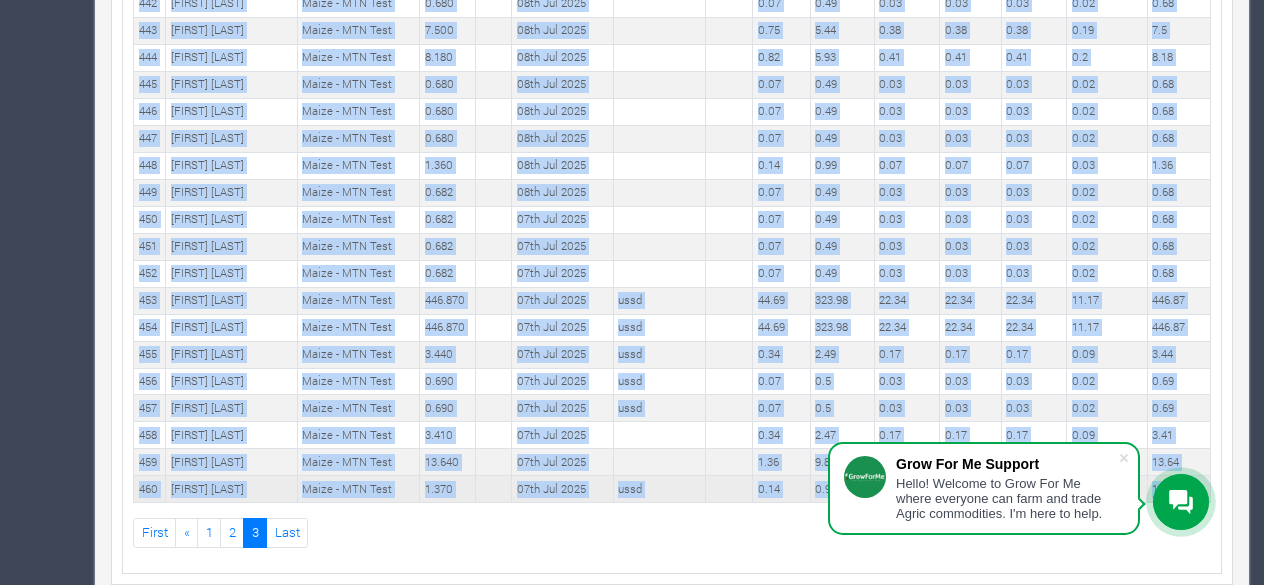 copy on "401
Abdul Nuru Abudu
Maize
- MTN Test
68.750
19th Jul 2025
ussd
6.88
49.84
3.44
3.44
..." 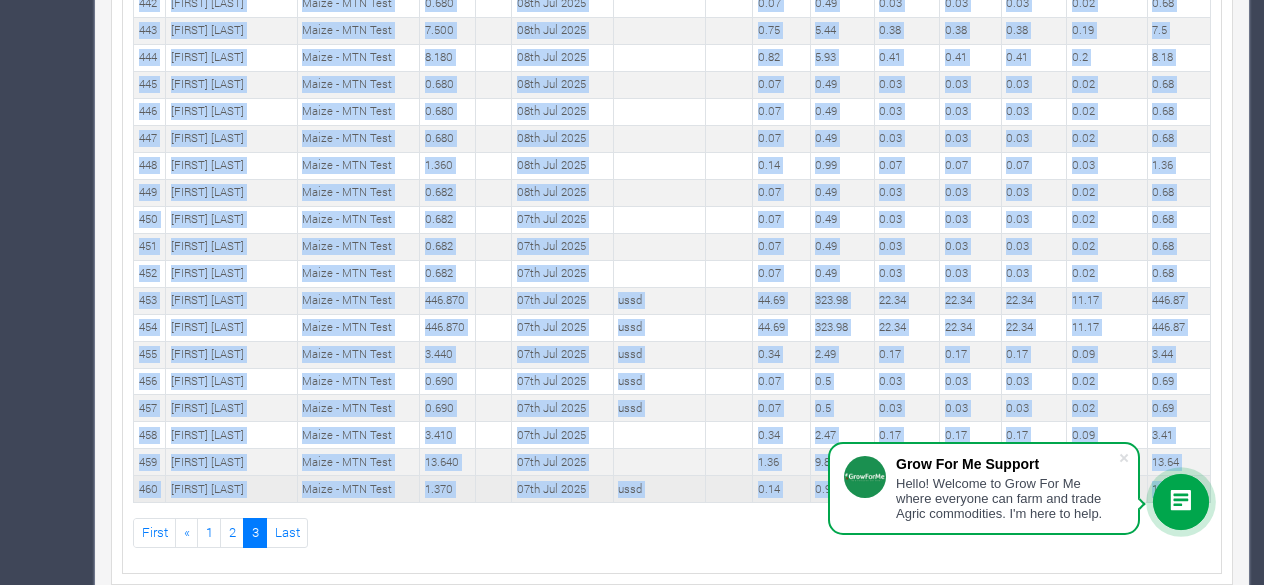 copy on "401
Abdul Nuru Abudu
Maize
- MTN Test
68.750
19th Jul 2025
ussd
6.88
49.84
3.44
3.44
..." 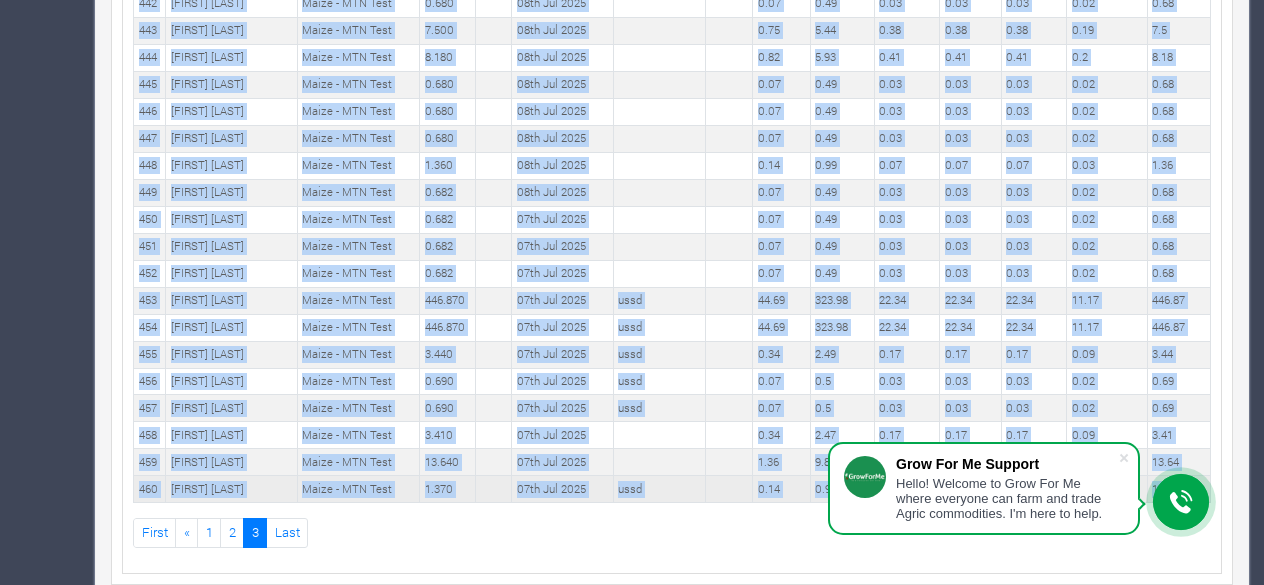 copy on "401
Abdul Nuru Abudu
Maize
- MTN Test
68.750
19th Jul 2025
ussd
6.88
49.84
3.44
3.44
..." 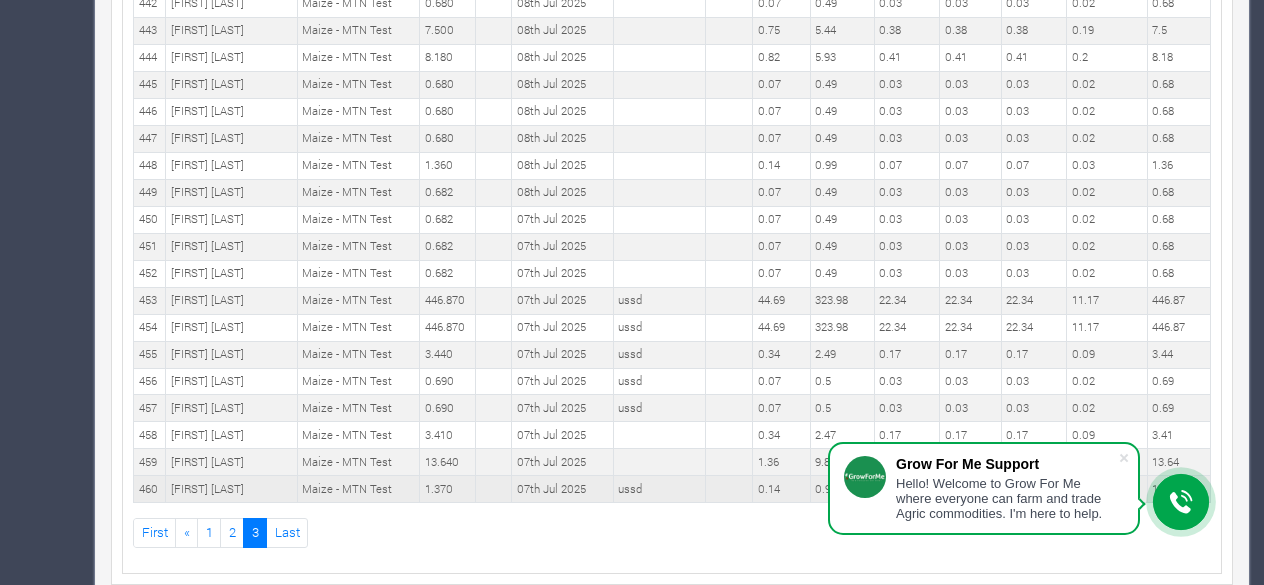 drag, startPoint x: 138, startPoint y: 321, endPoint x: 1178, endPoint y: 463, distance: 1049.6494 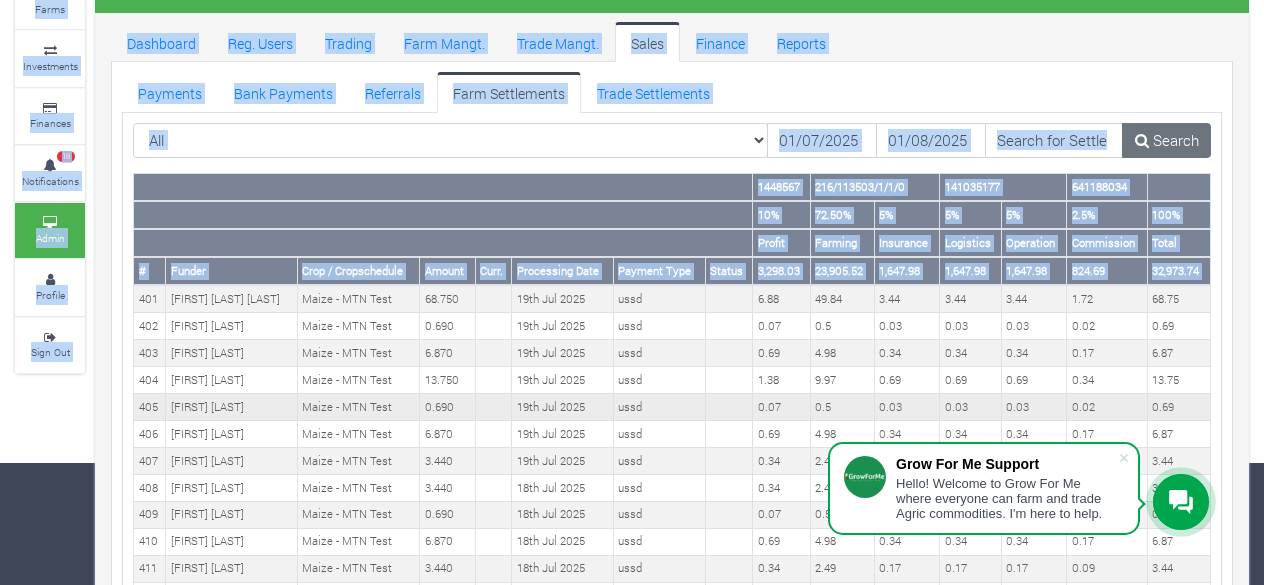scroll, scrollTop: 0, scrollLeft: 0, axis: both 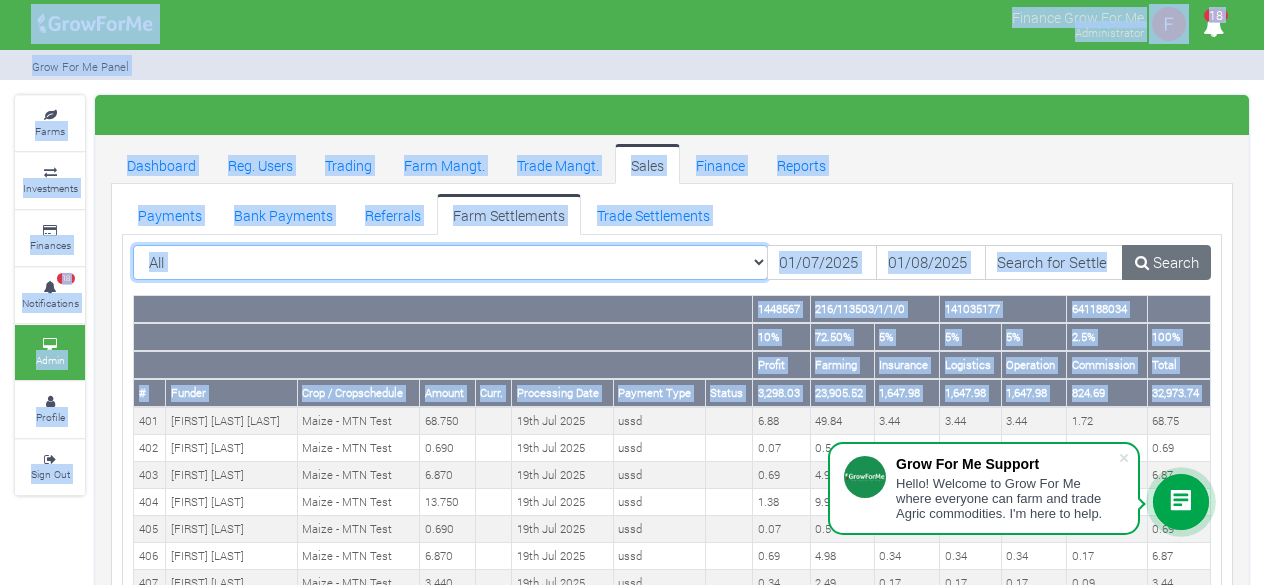 click on "All
All
Cabbage I_2021
- (Cabbage)" at bounding box center [450, 263] 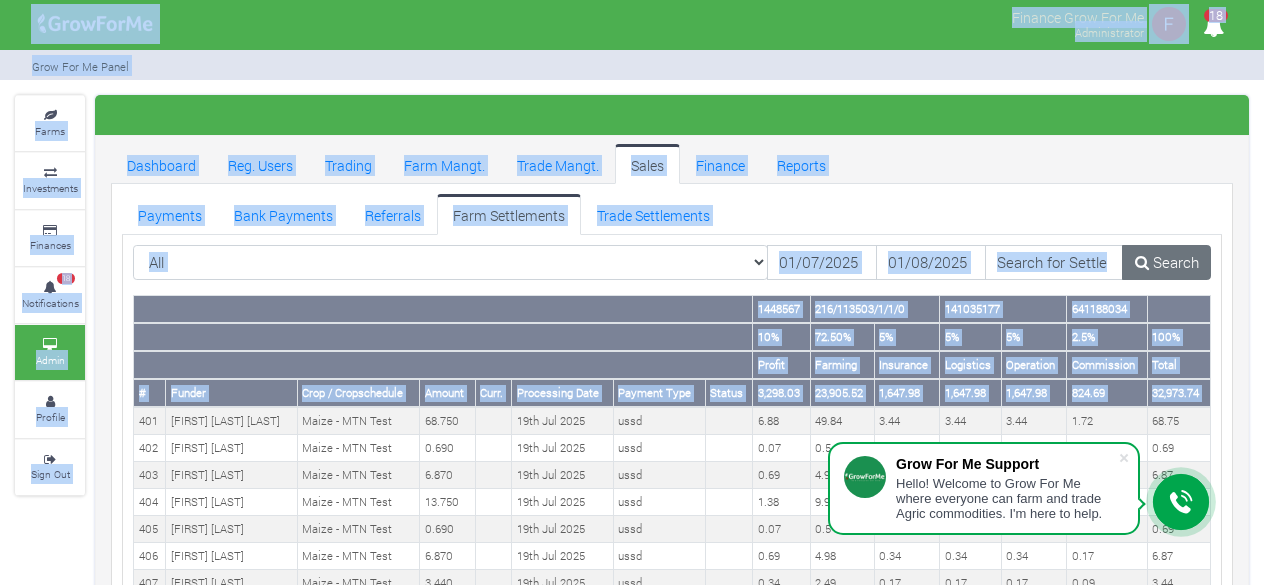 click on "Payments
Bank Payments
Referrals
Farm Settlements
Trade Settlements" at bounding box center [672, 214] 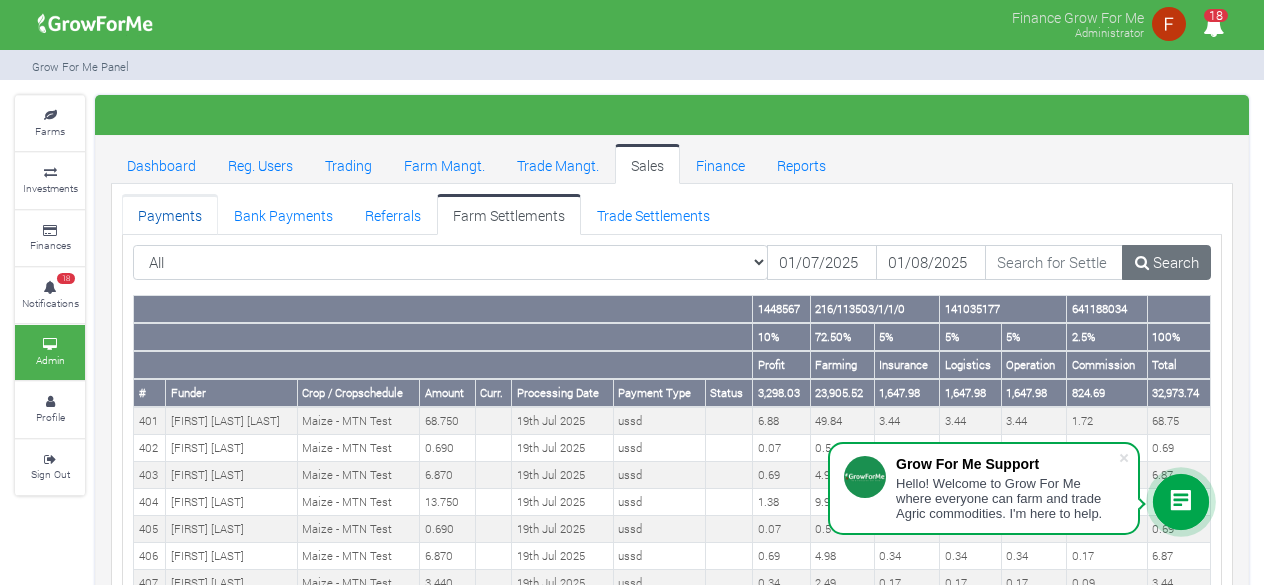 click on "Payments" at bounding box center [170, 214] 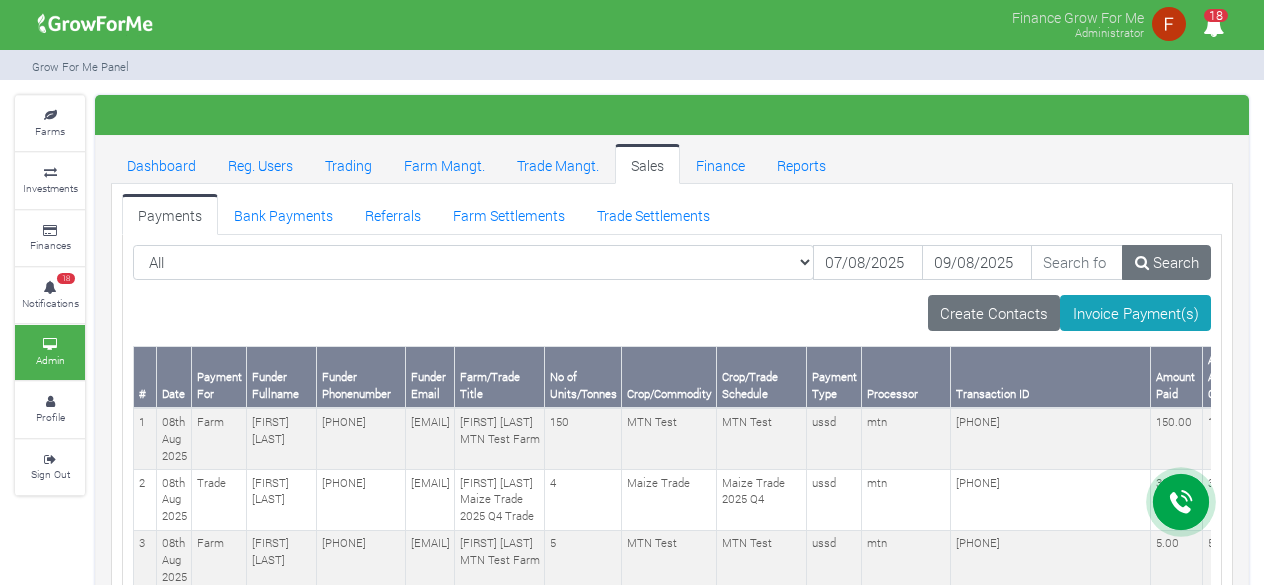 scroll, scrollTop: 0, scrollLeft: 0, axis: both 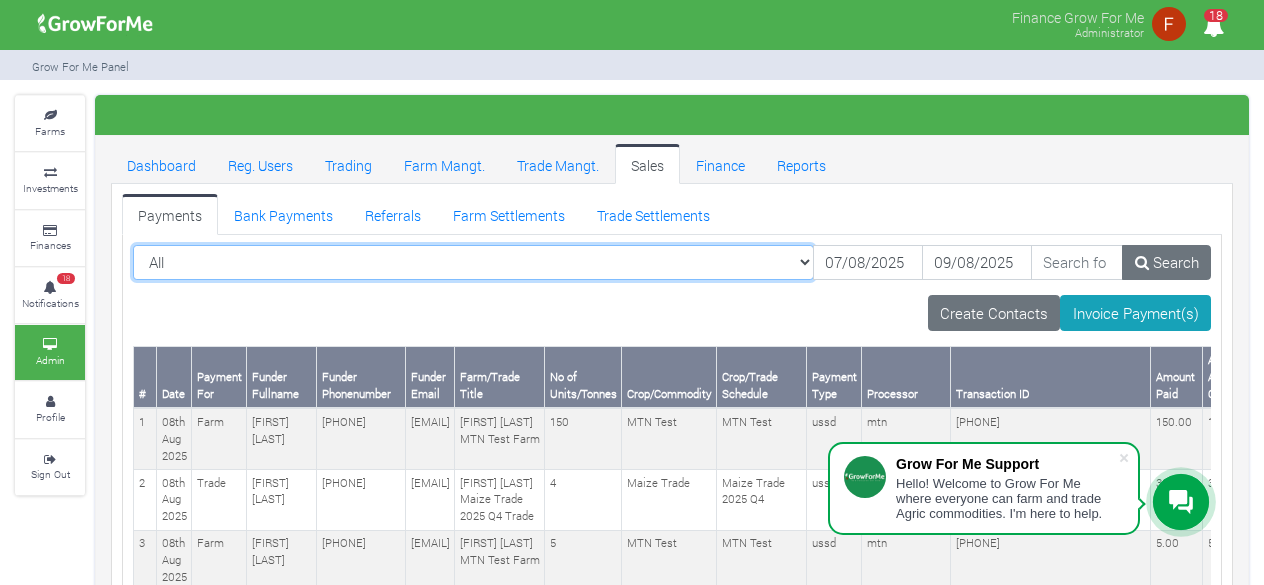 click on "All
All
Farm | Cabbage I_2021 - (Cabbage)
Farm | Cassava_2024 - (Cassava _2024)
Farm | Cassava I_2025 - (Cassava I_2025)" at bounding box center [473, 263] 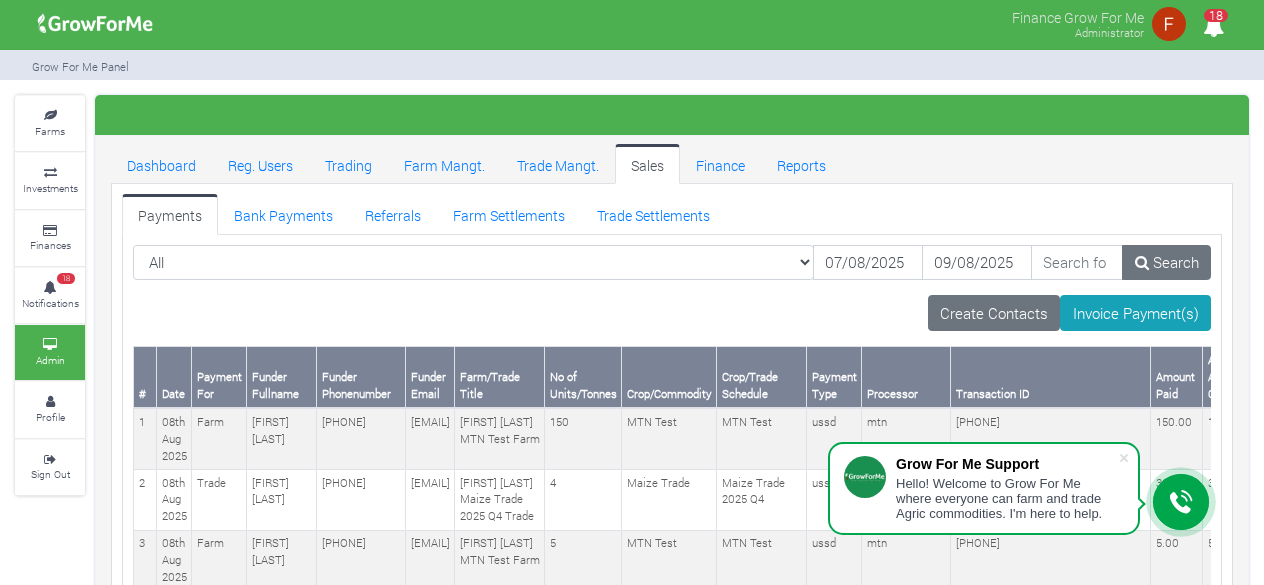 click on "Create Contacts
Invoice Payment(s)" at bounding box center [672, 313] 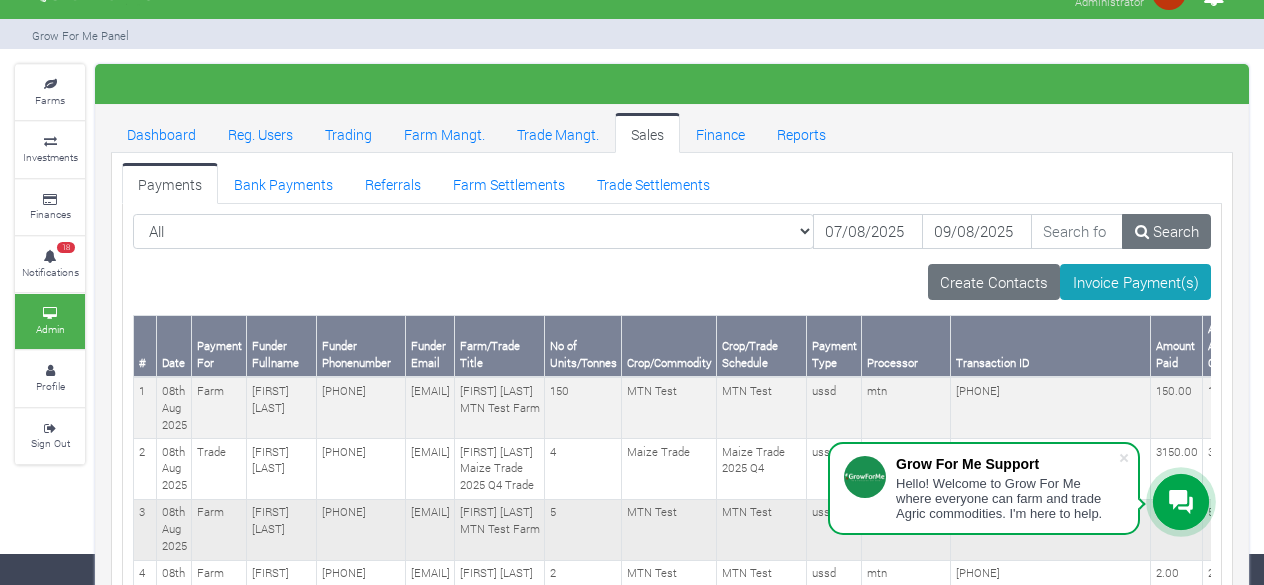 scroll, scrollTop: 0, scrollLeft: 0, axis: both 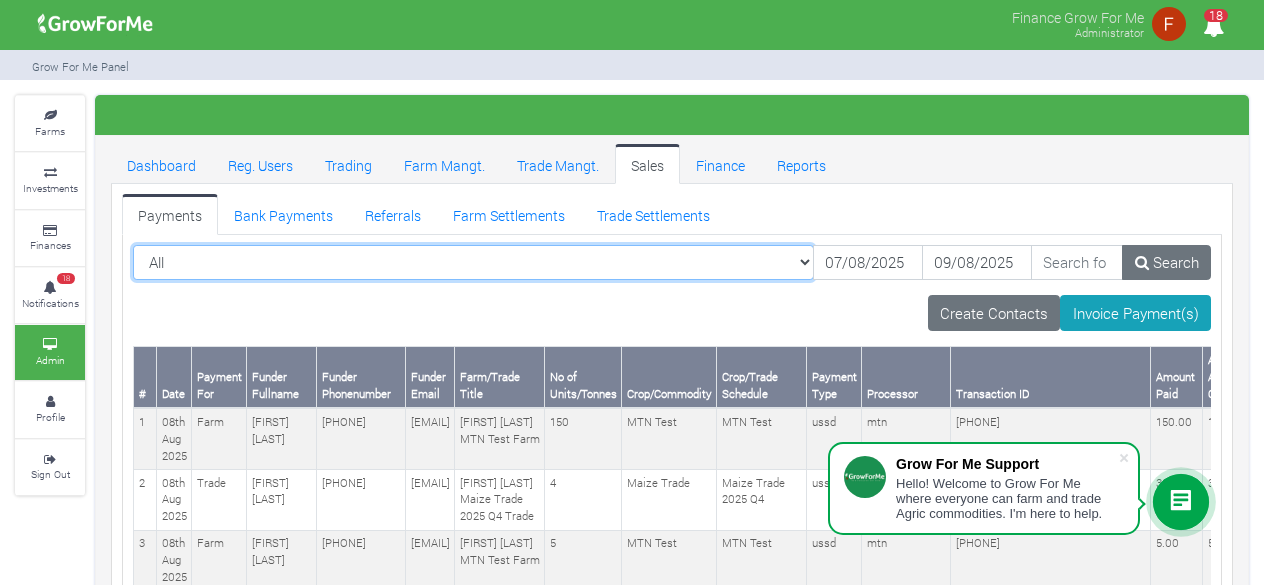 click on "All
All
Farm | Cabbage I_2021 - (Cabbage)
Farm | Cassava_2024 - (Cassava _2024)
Farm | Cassava I_2025 - (Cassava I_2025)" at bounding box center [473, 263] 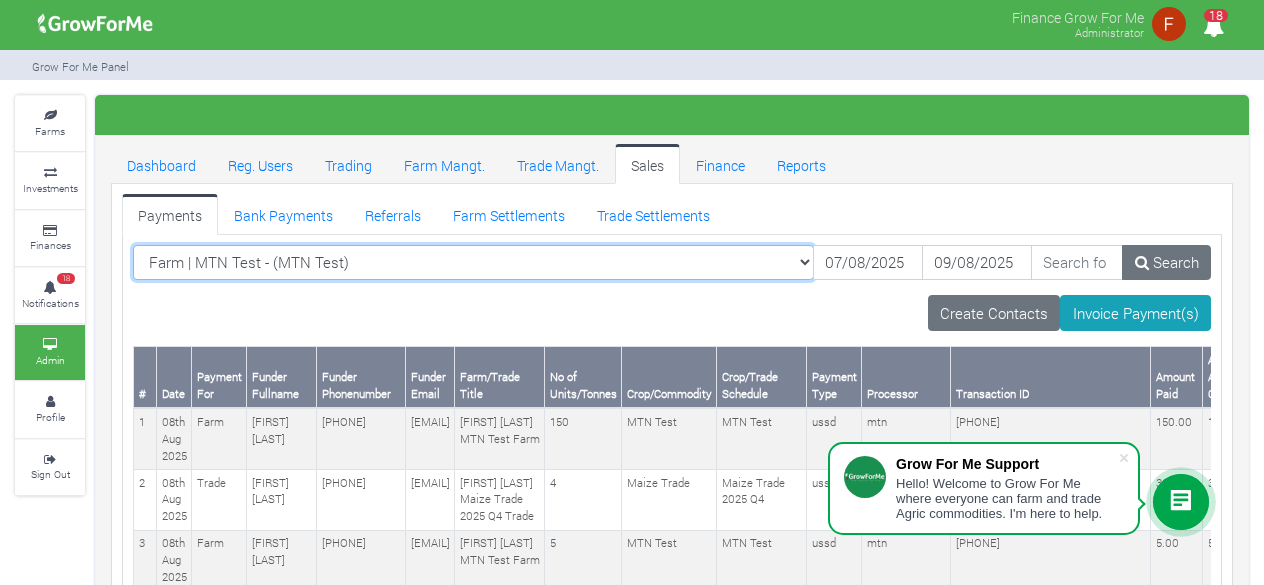click on "All
All
Farm | Cabbage I_2021 - (Cabbage)
Farm | Cassava_2024 - (Cassava _2024)
Farm | Cassava I_2025 - (Cassava I_2025)" at bounding box center [473, 263] 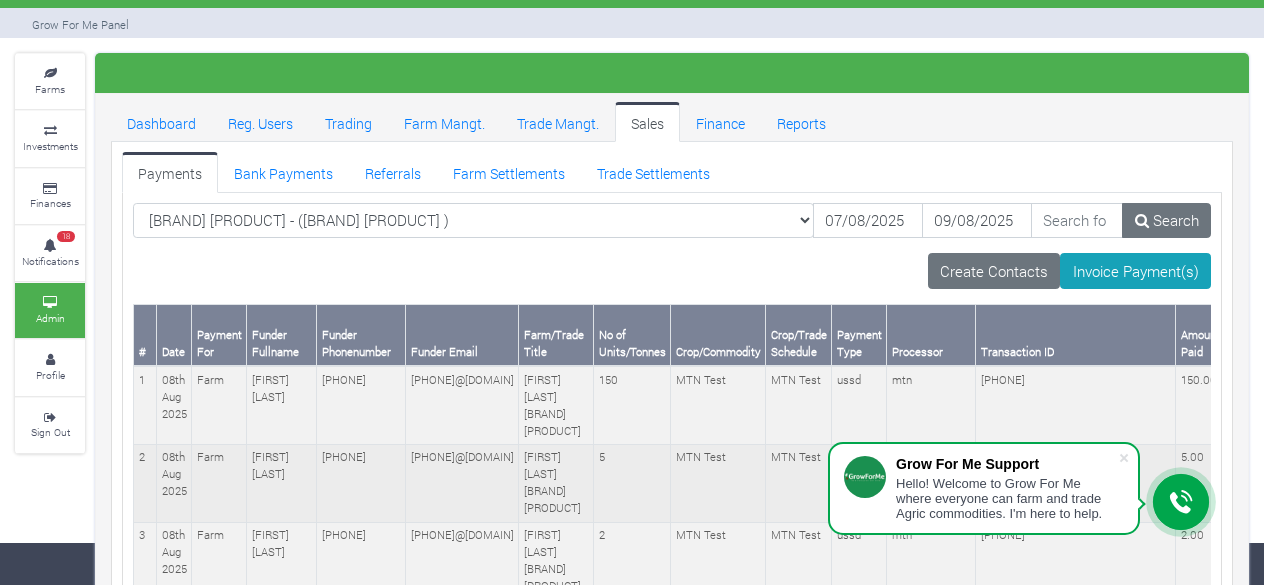 scroll, scrollTop: 200, scrollLeft: 0, axis: vertical 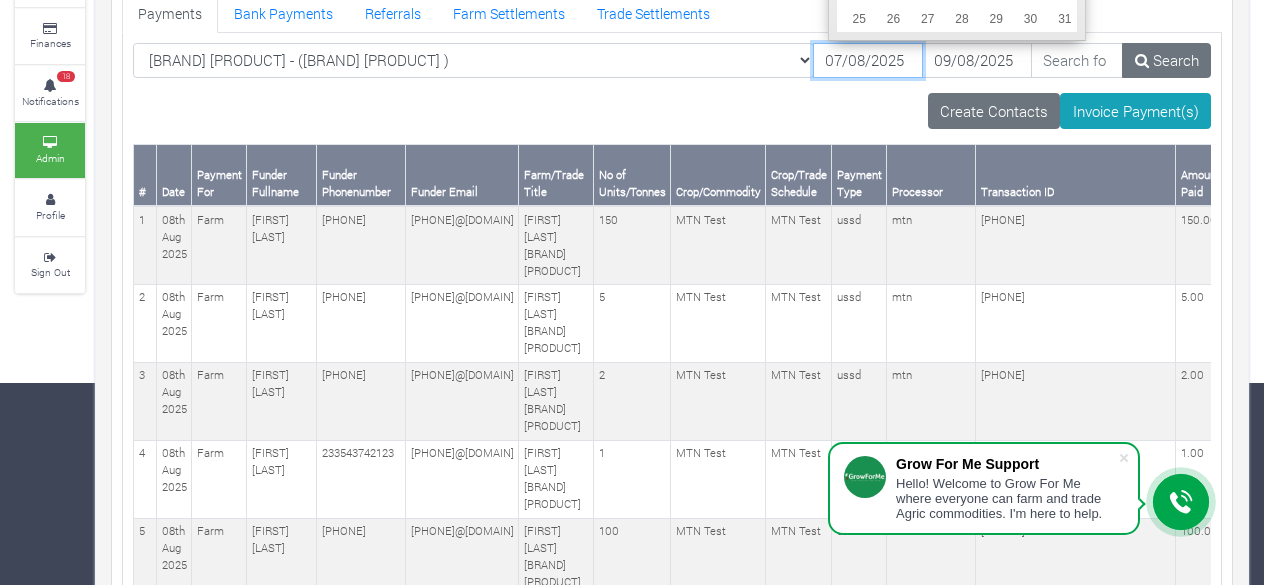 click on "07/08/2025" at bounding box center (868, 61) 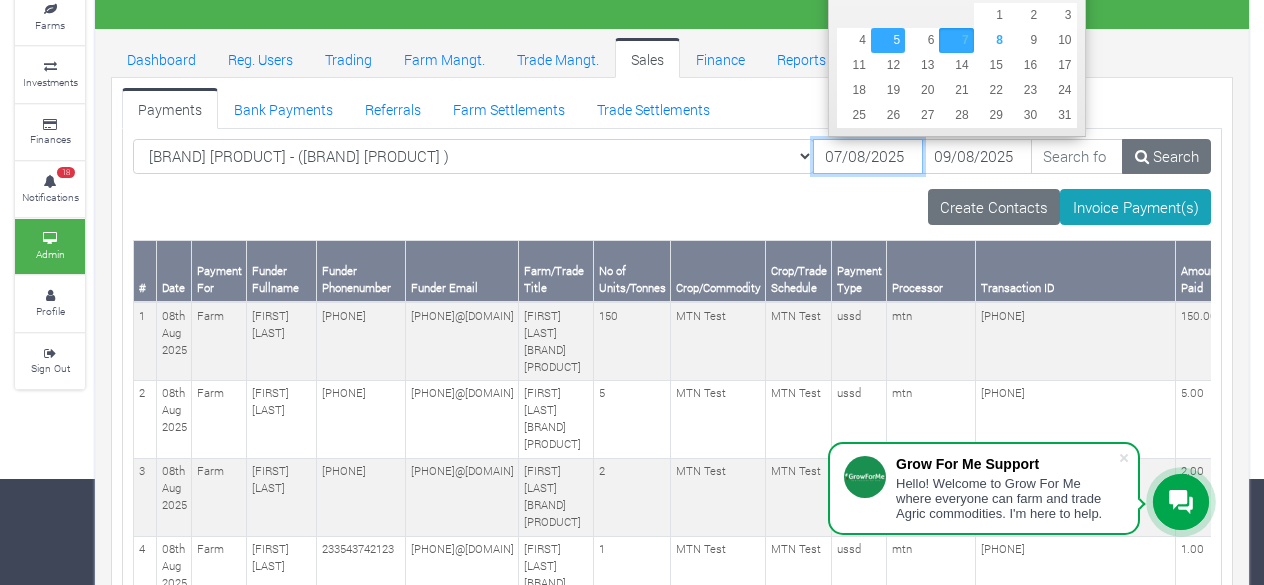 scroll, scrollTop: 2, scrollLeft: 0, axis: vertical 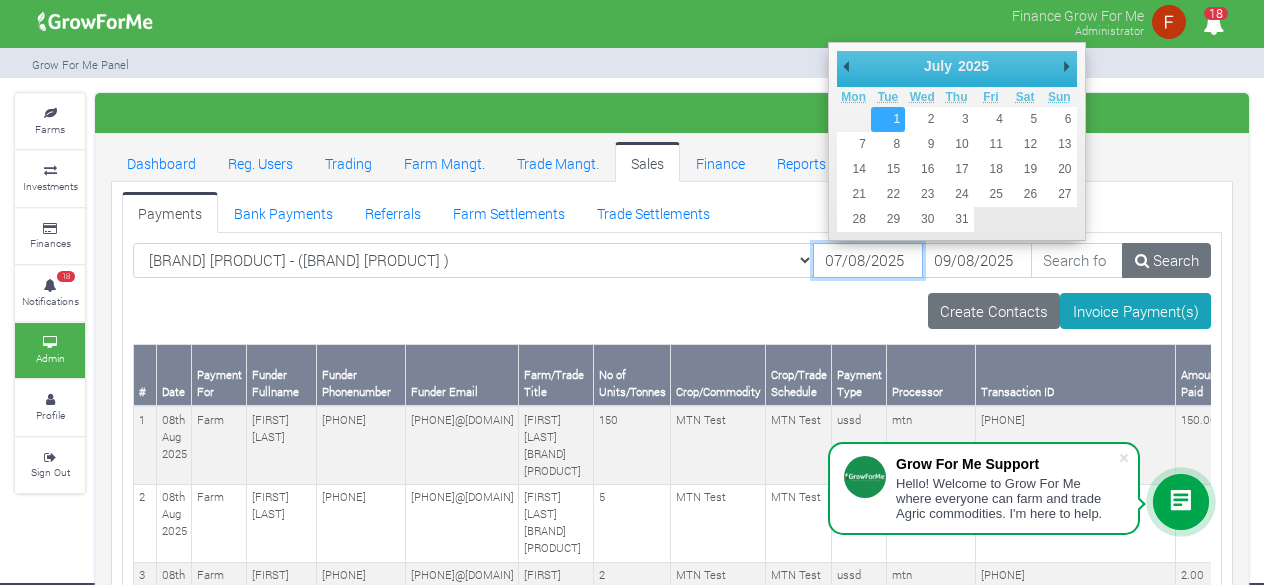 type on "01/07/2025" 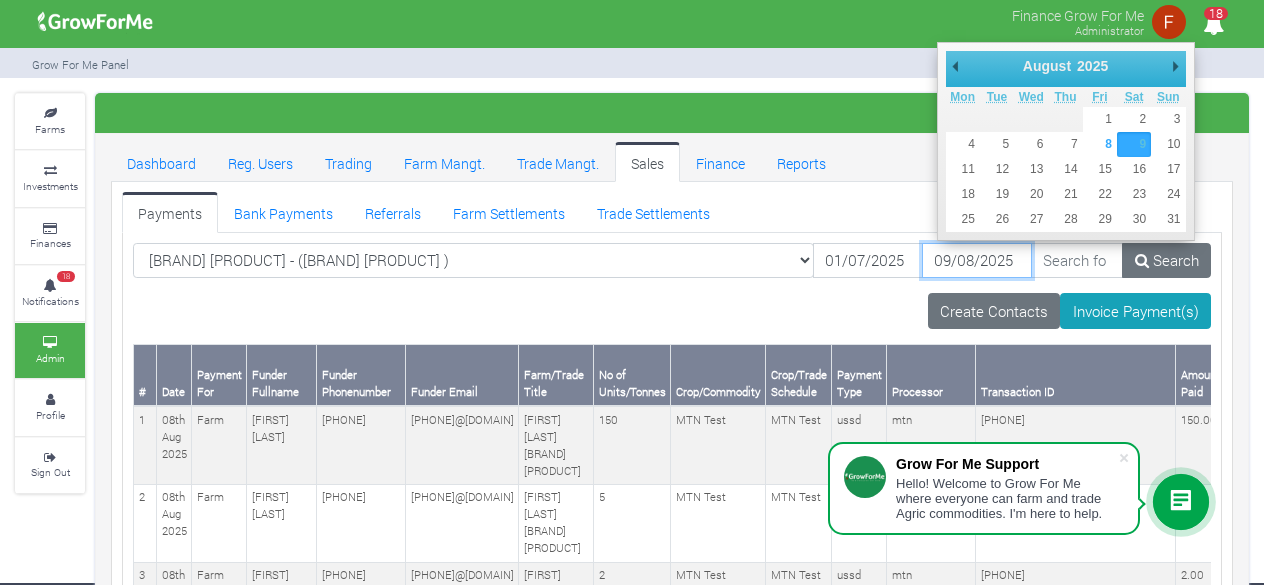click on "09/08/2025" at bounding box center [977, 261] 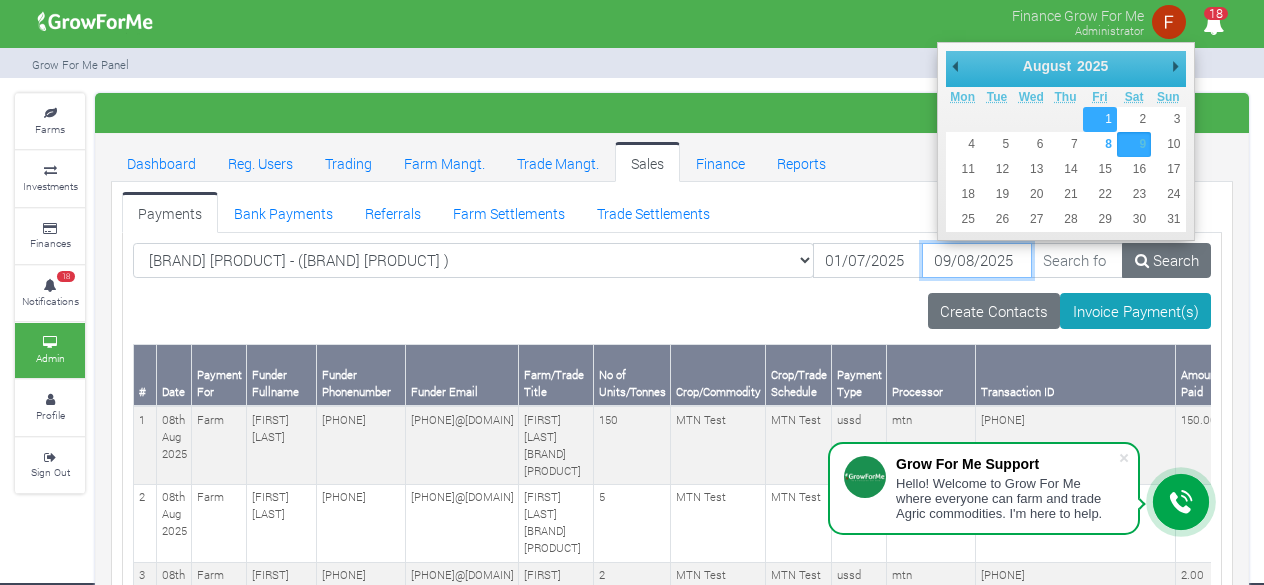 type on "01/08/2025" 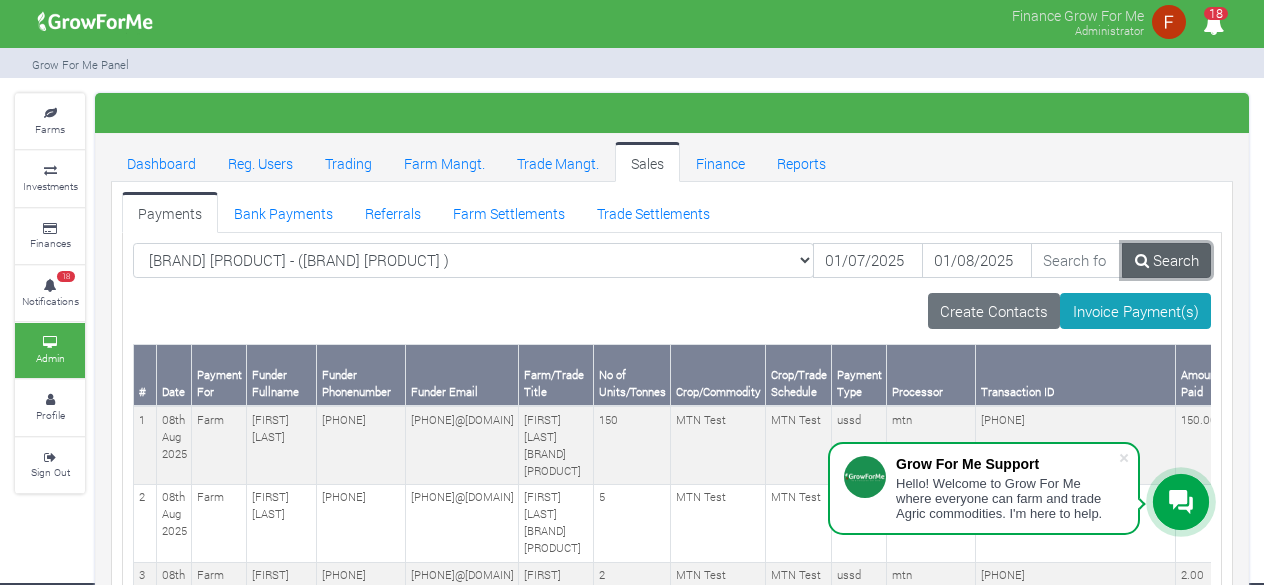 click on "Search" at bounding box center (1166, 261) 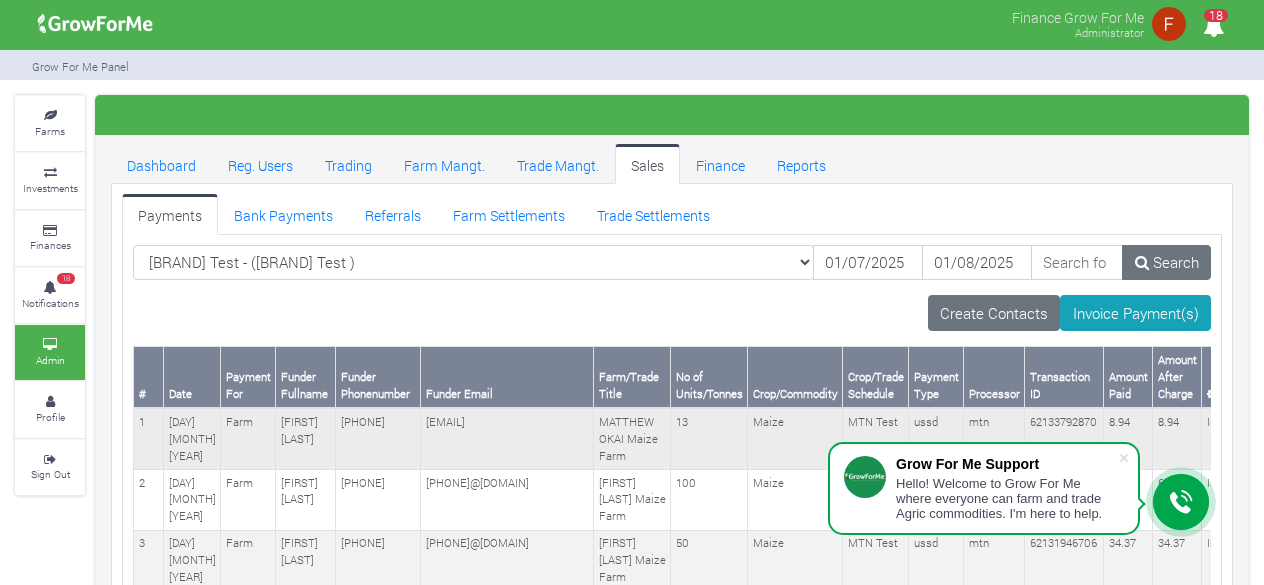 scroll, scrollTop: 0, scrollLeft: 0, axis: both 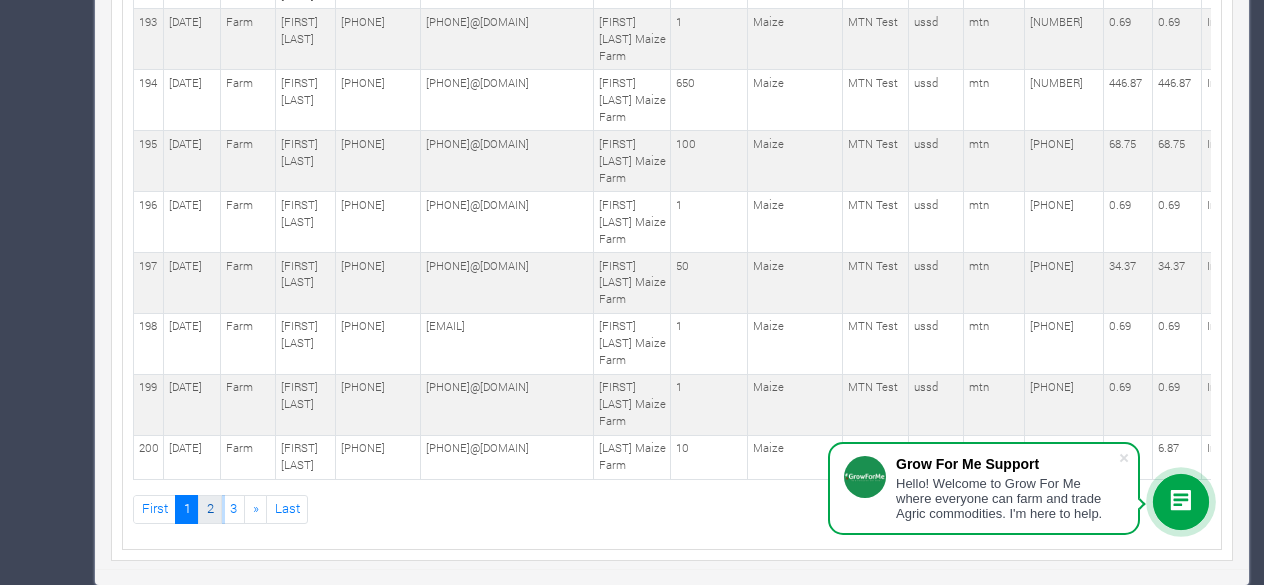 click on "2" at bounding box center (210, 509) 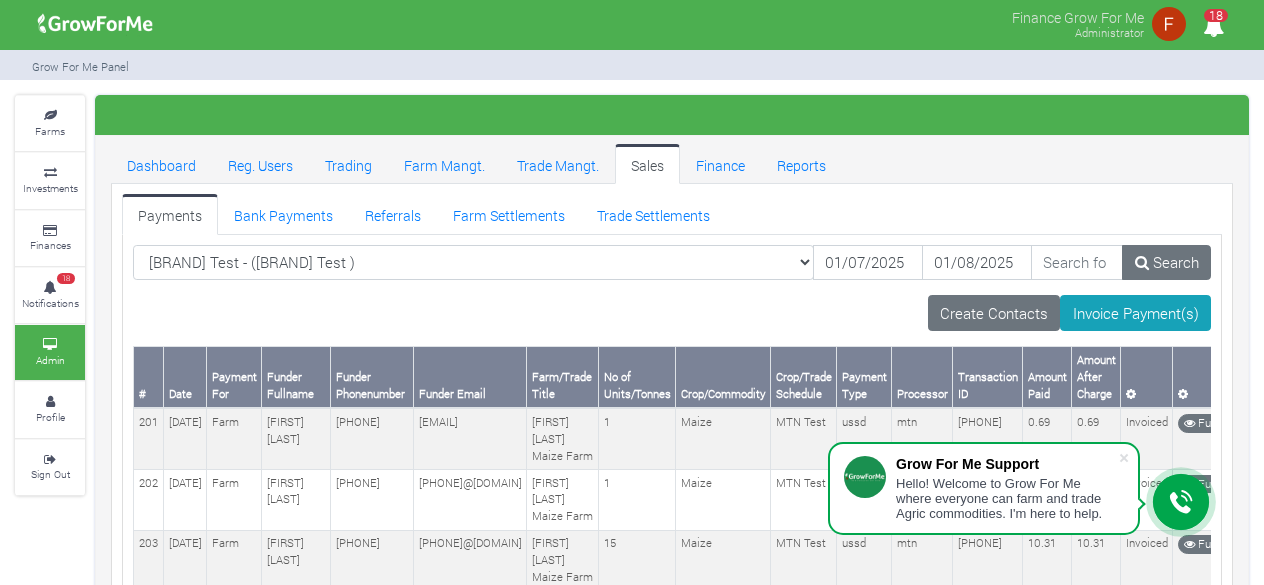 scroll, scrollTop: 0, scrollLeft: 0, axis: both 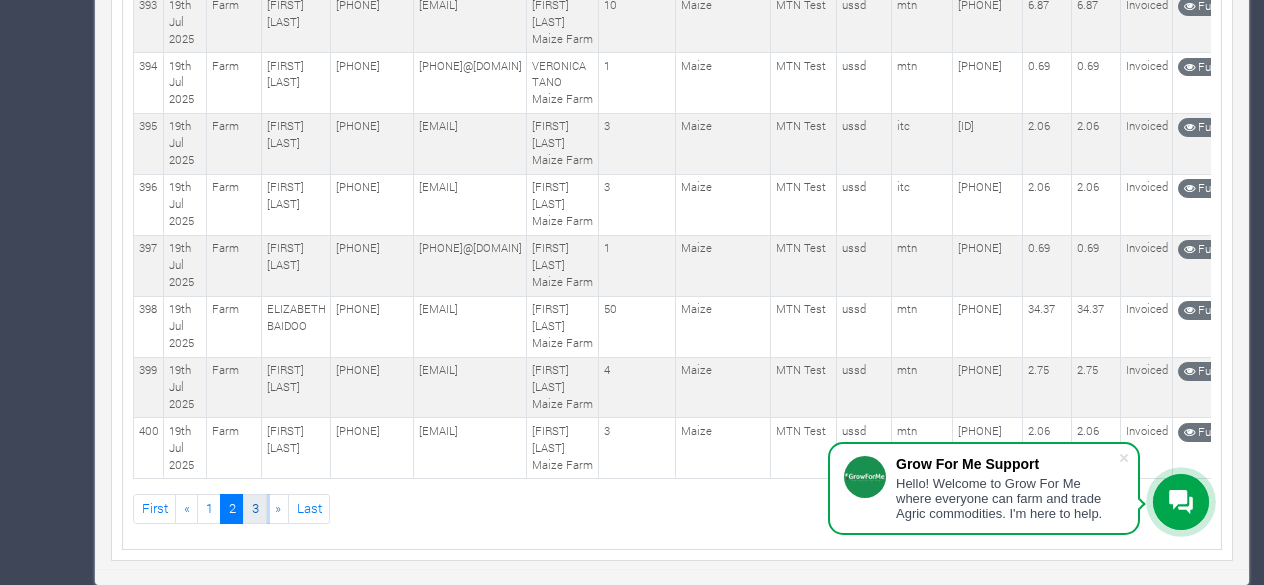 click on "3" at bounding box center [255, 508] 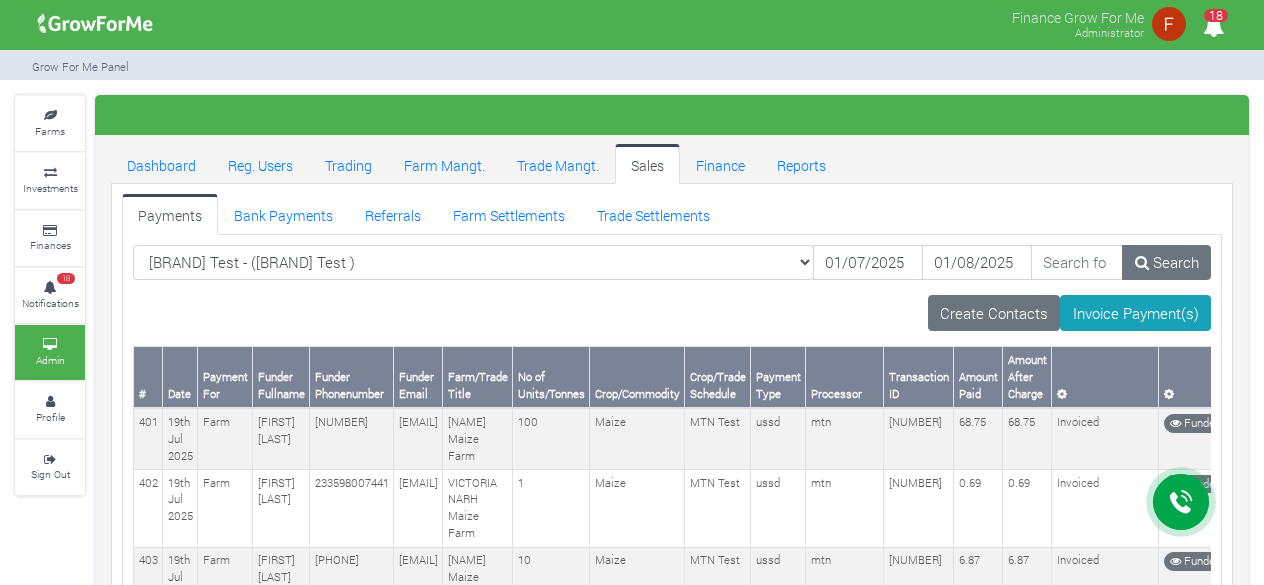 scroll, scrollTop: 0, scrollLeft: 0, axis: both 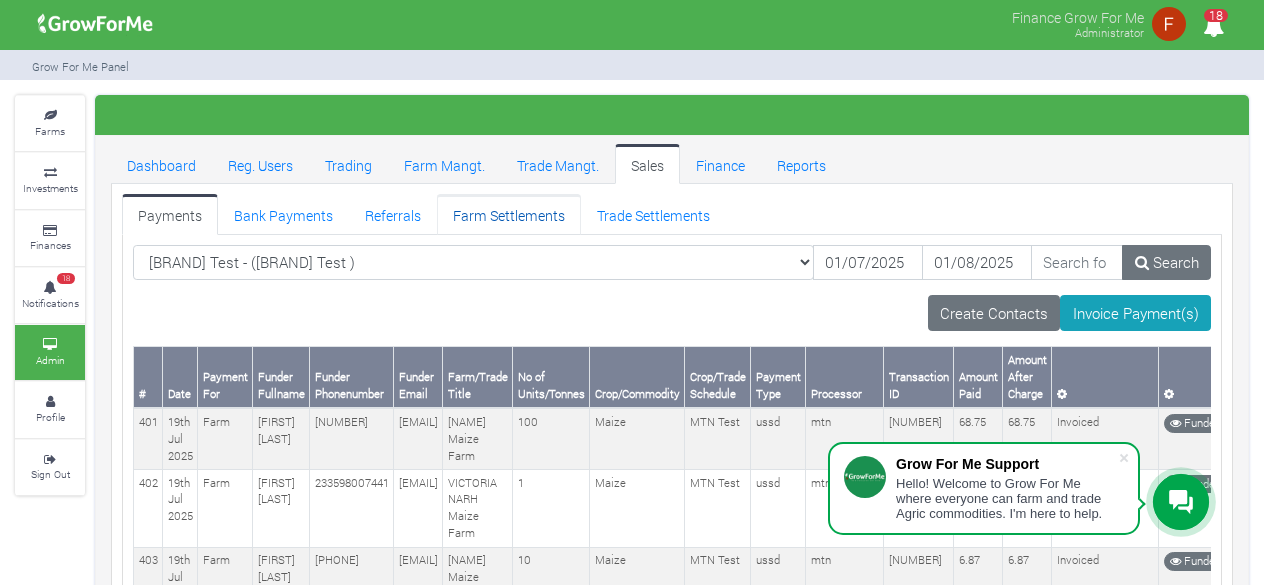 click on "Farm Settlements" at bounding box center [509, 214] 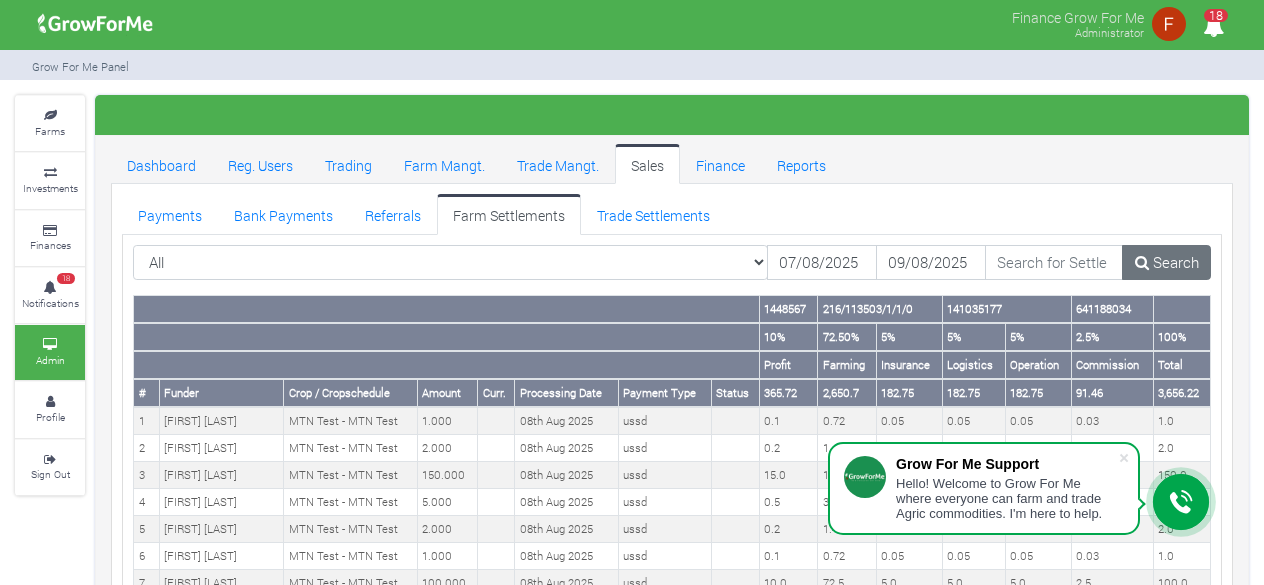 scroll, scrollTop: 0, scrollLeft: 0, axis: both 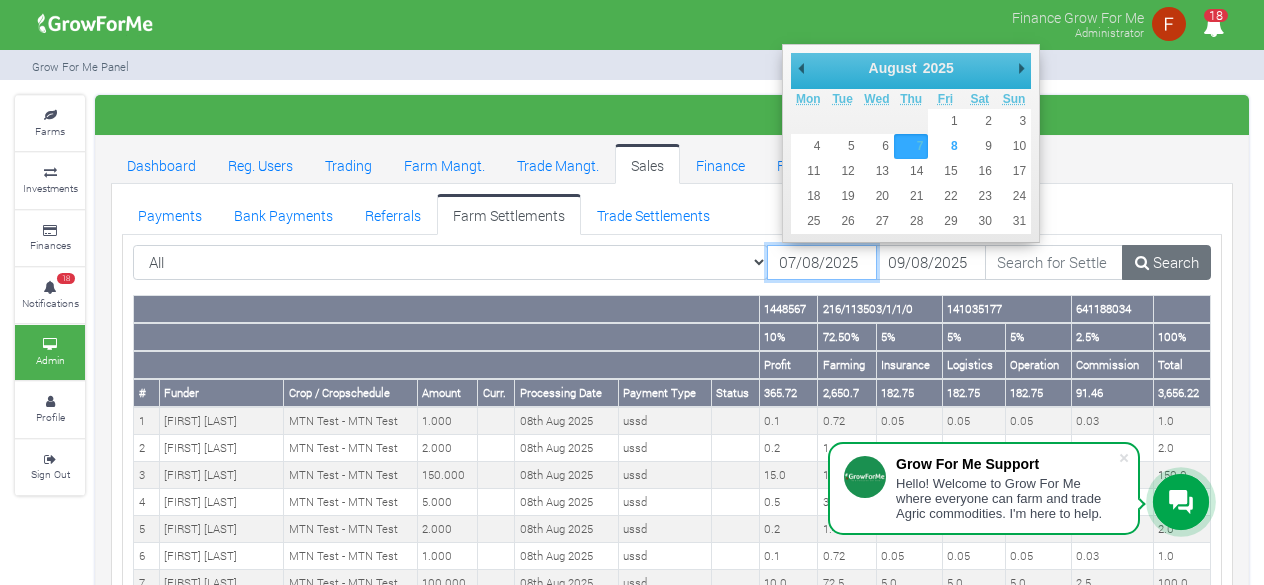 click on "07/08/2025" at bounding box center (822, 263) 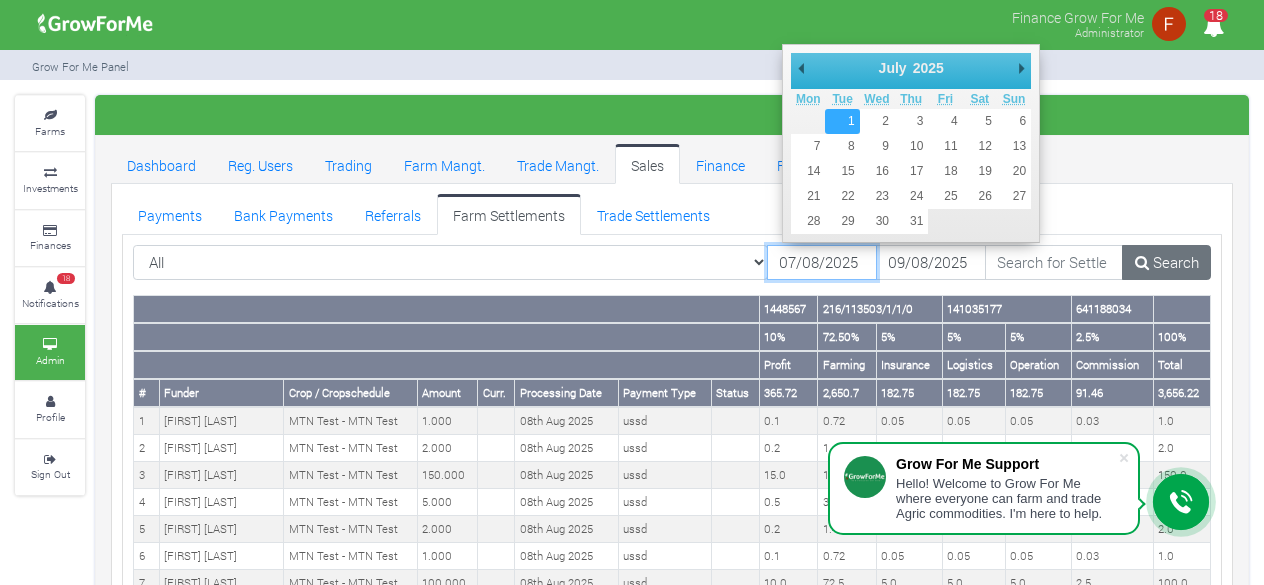 type on "01/07/2025" 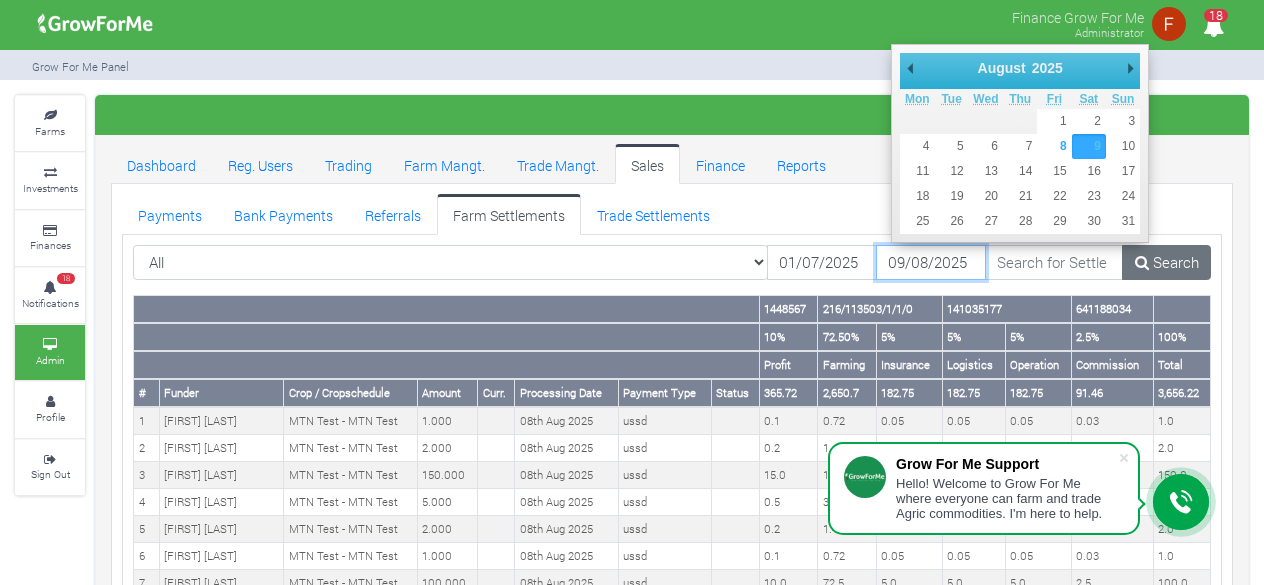 drag, startPoint x: 920, startPoint y: 271, endPoint x: 944, endPoint y: 228, distance: 49.24429 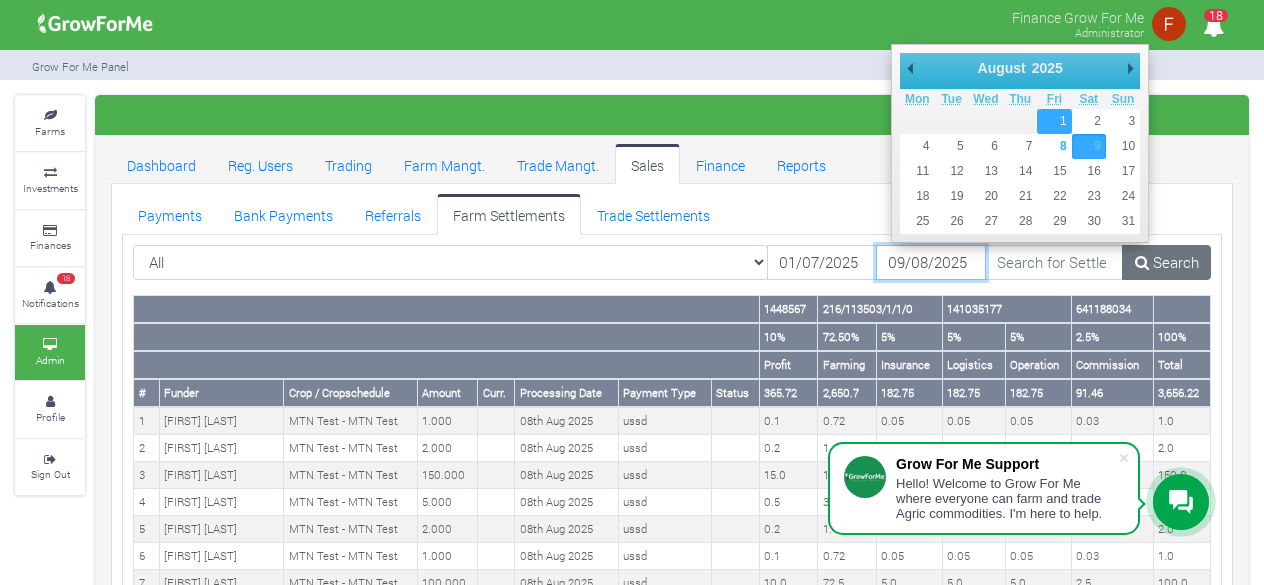 type on "01/08/2025" 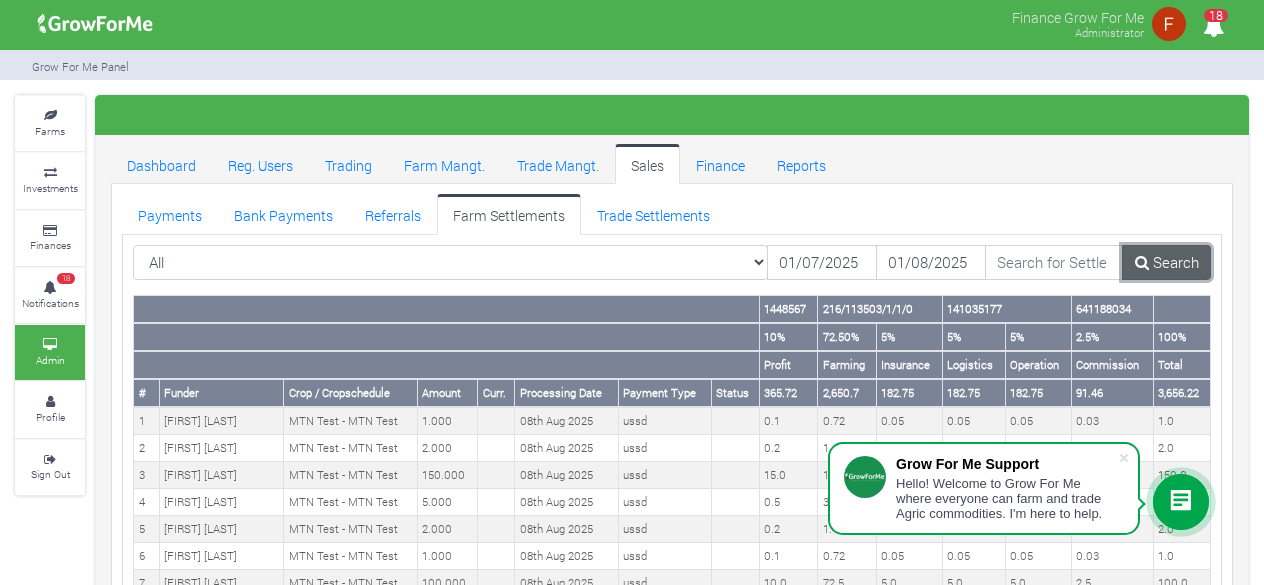 click on "Search" at bounding box center (1166, 263) 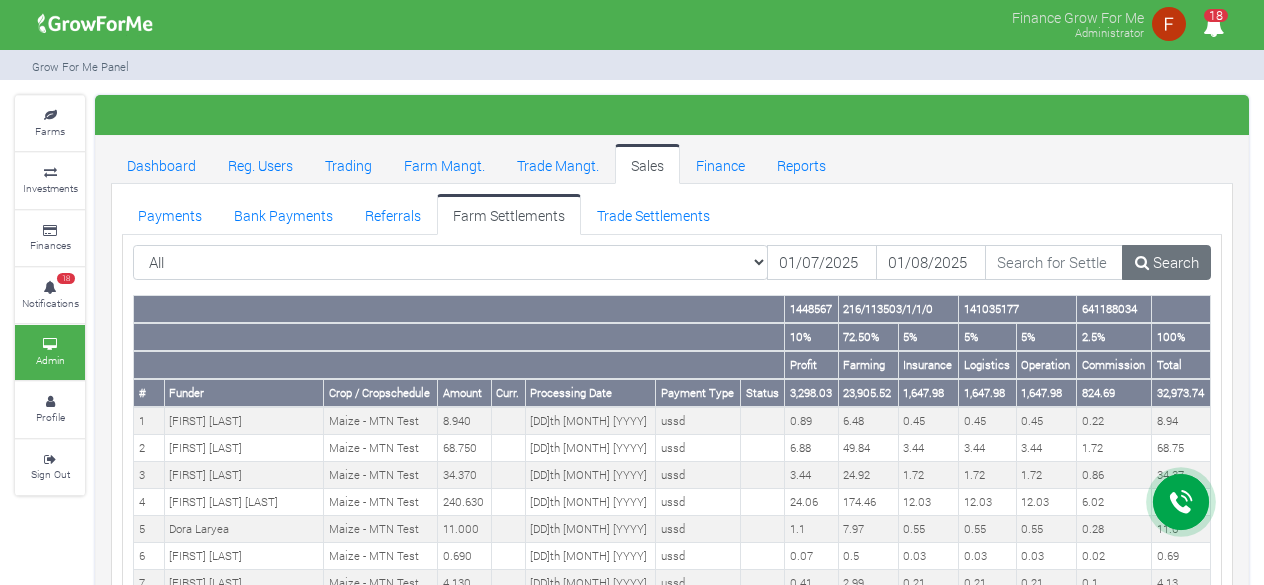 scroll, scrollTop: 0, scrollLeft: 0, axis: both 